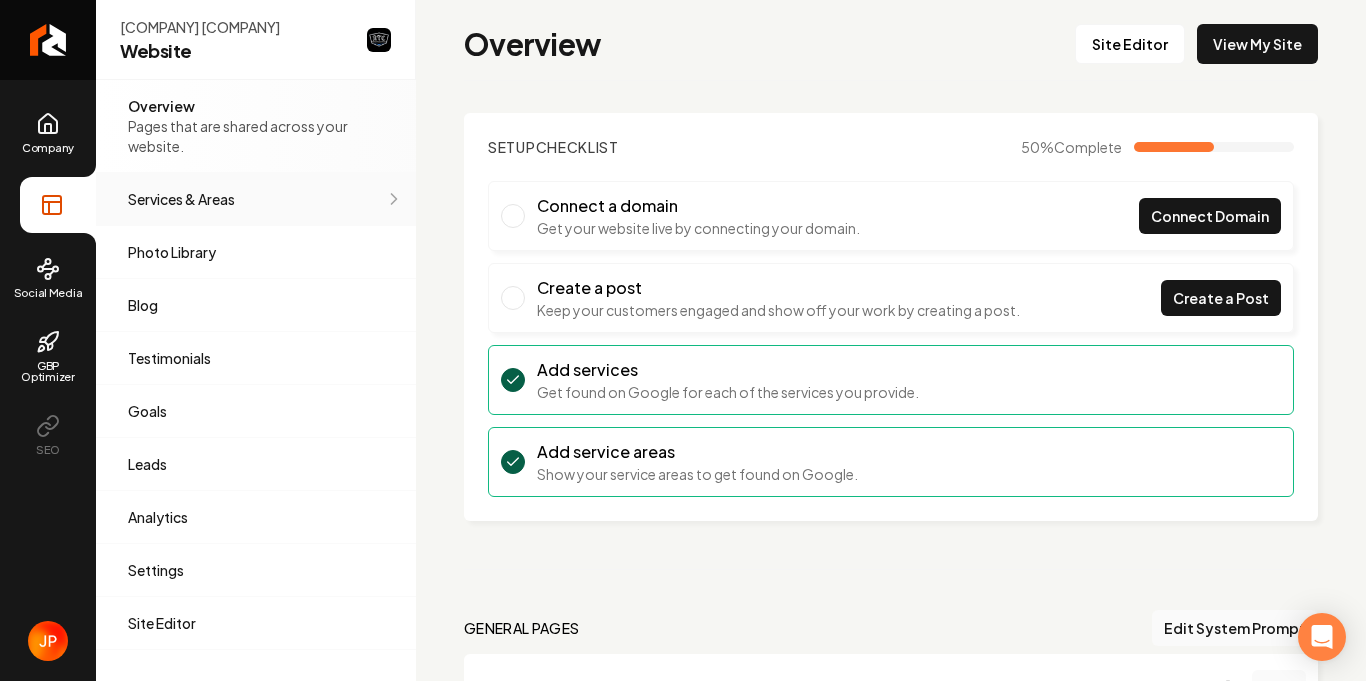 scroll, scrollTop: 0, scrollLeft: 0, axis: both 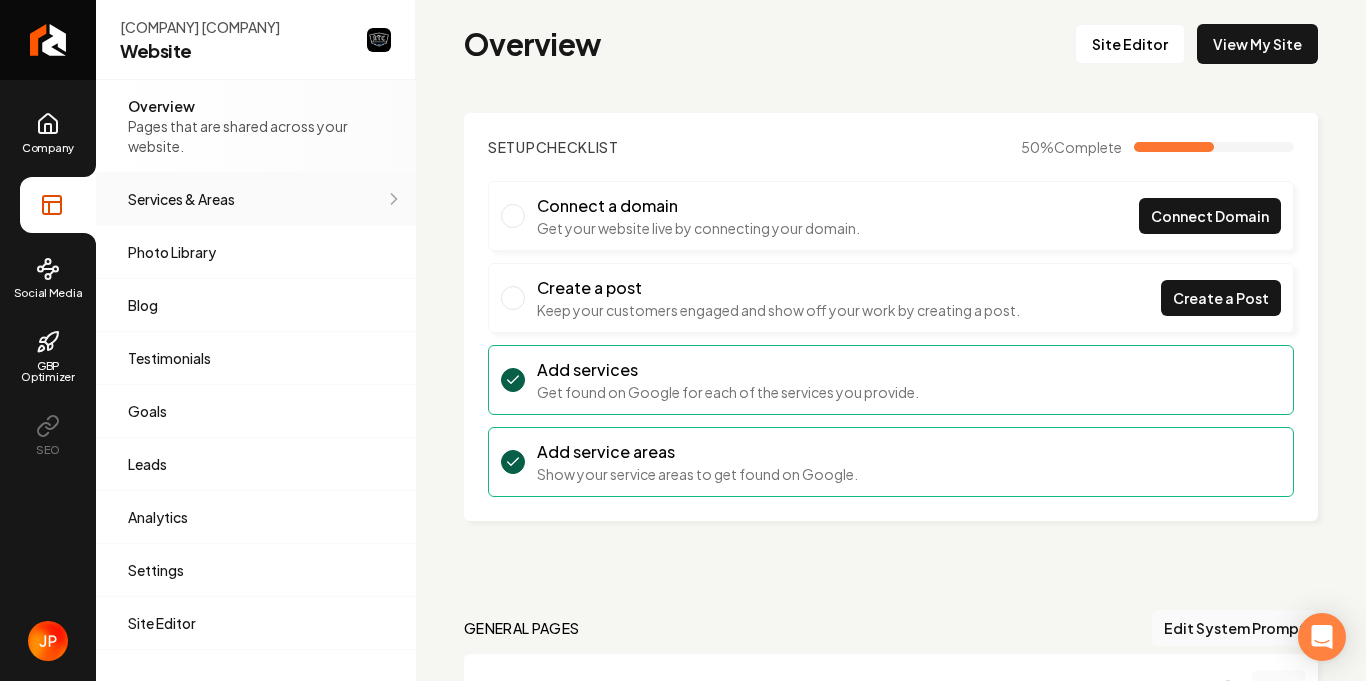 click on "Services & Areas" at bounding box center (256, 199) 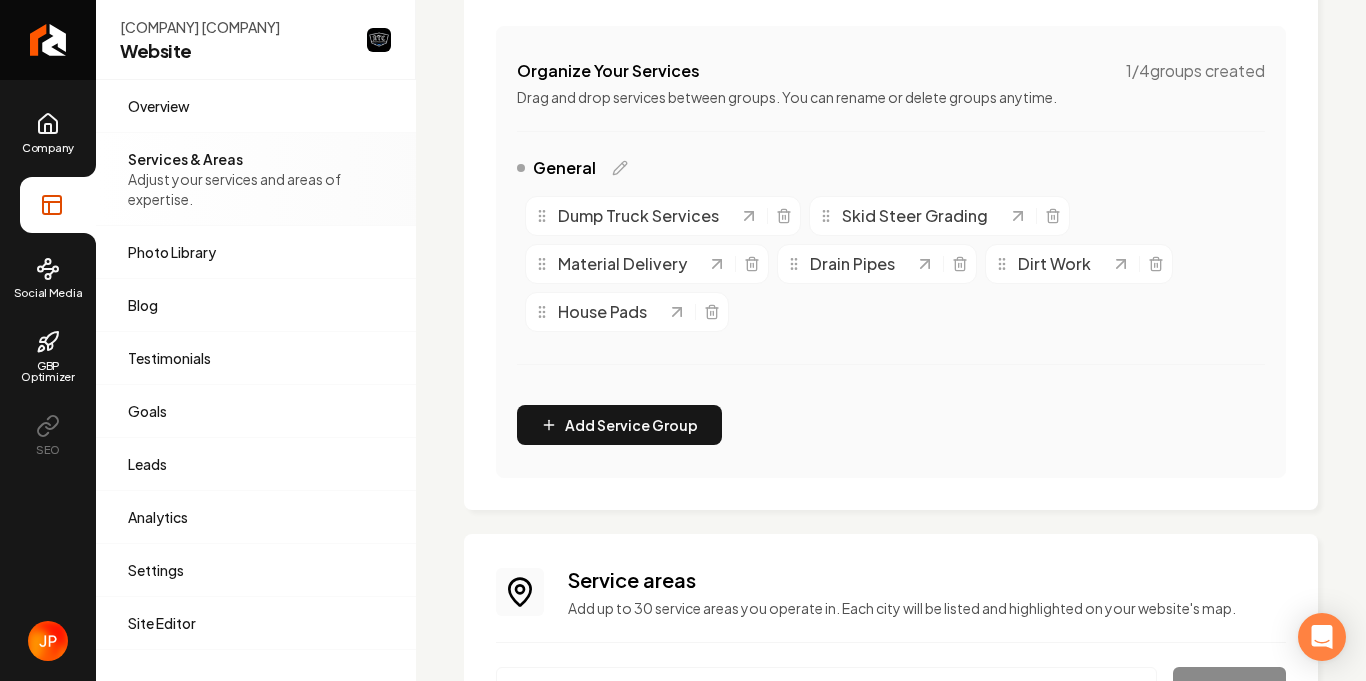 scroll, scrollTop: 365, scrollLeft: 0, axis: vertical 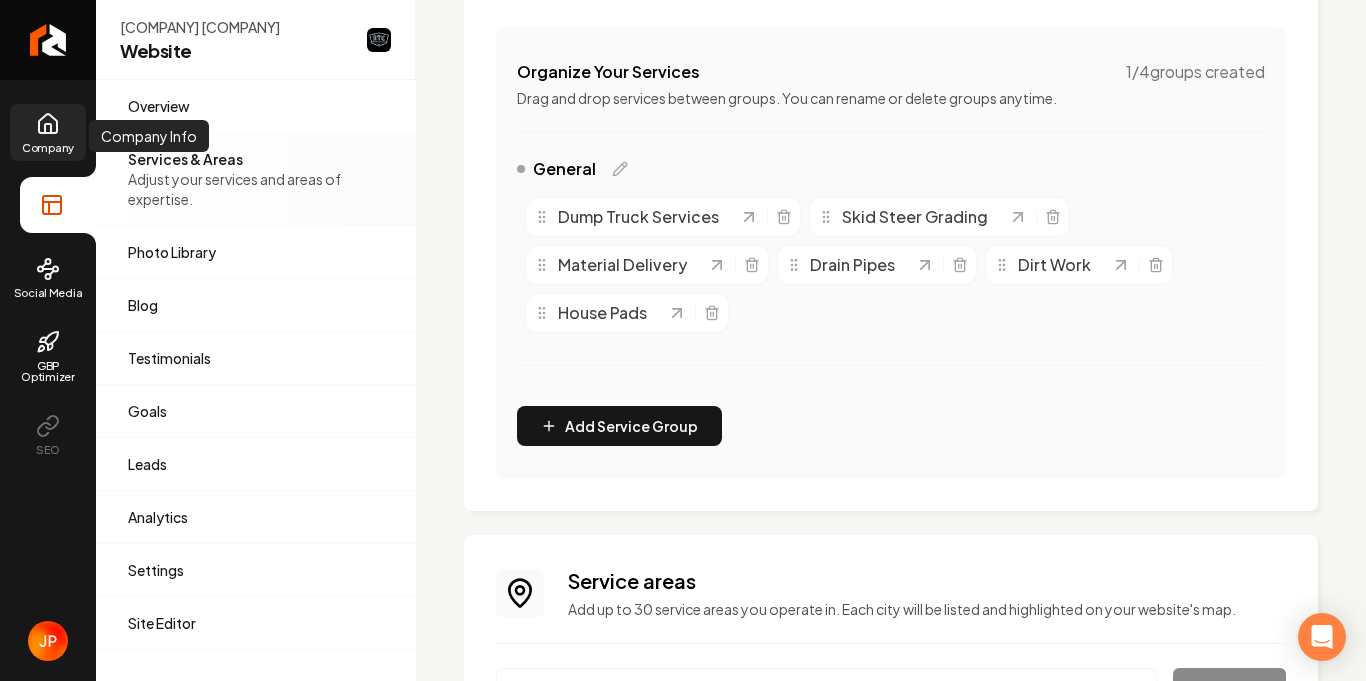 click on "Company" at bounding box center [48, 147] 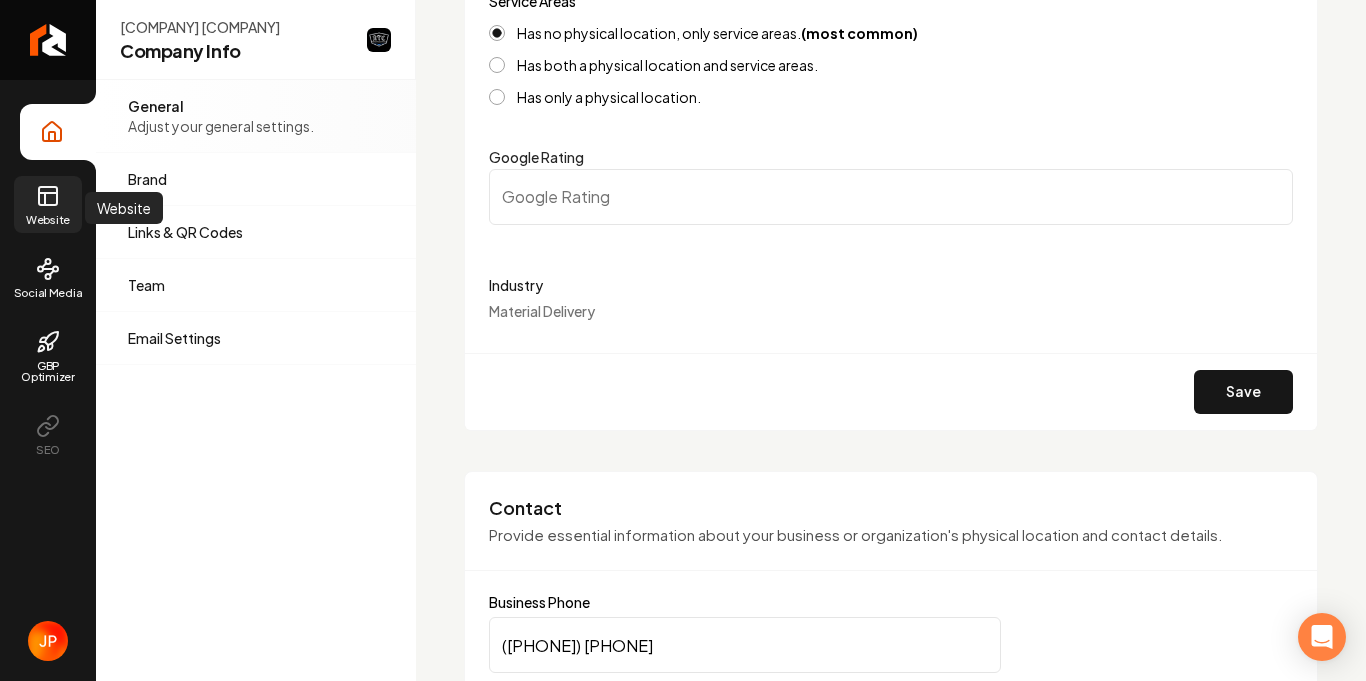 click on "Website" at bounding box center [48, 219] 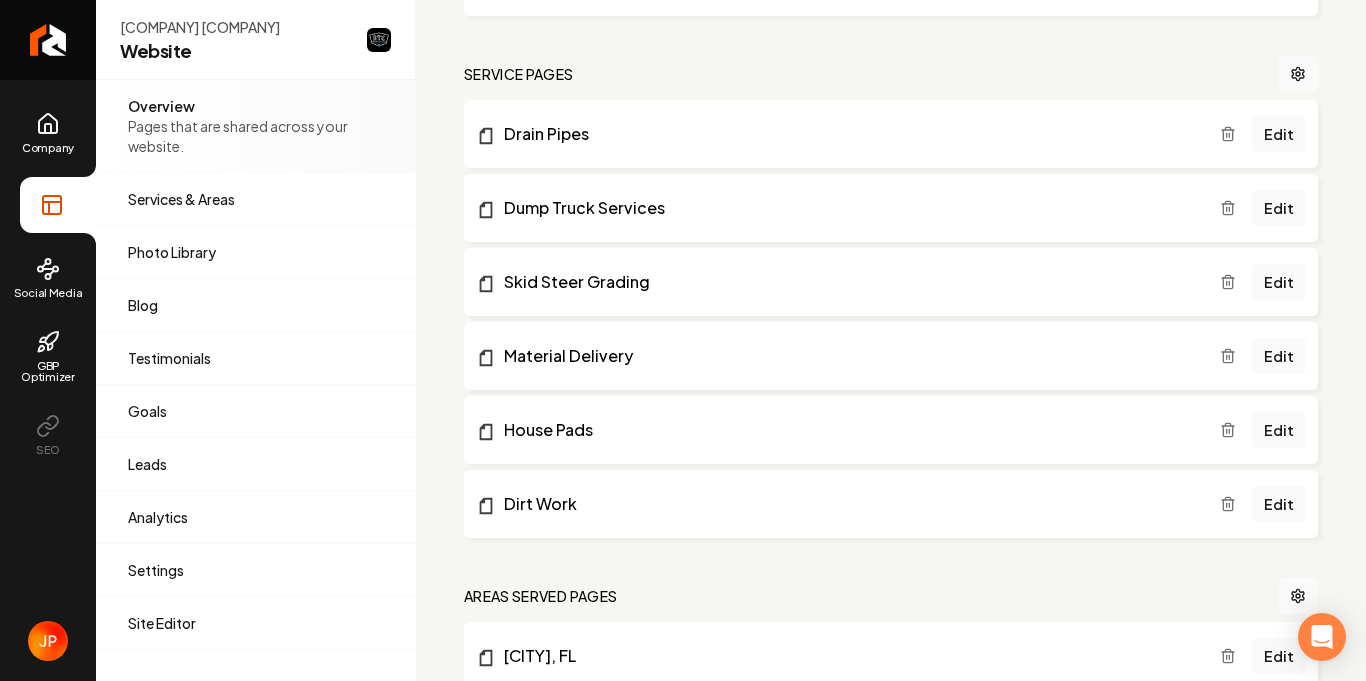 click on "Pages that are shared across your website." at bounding box center (256, 136) 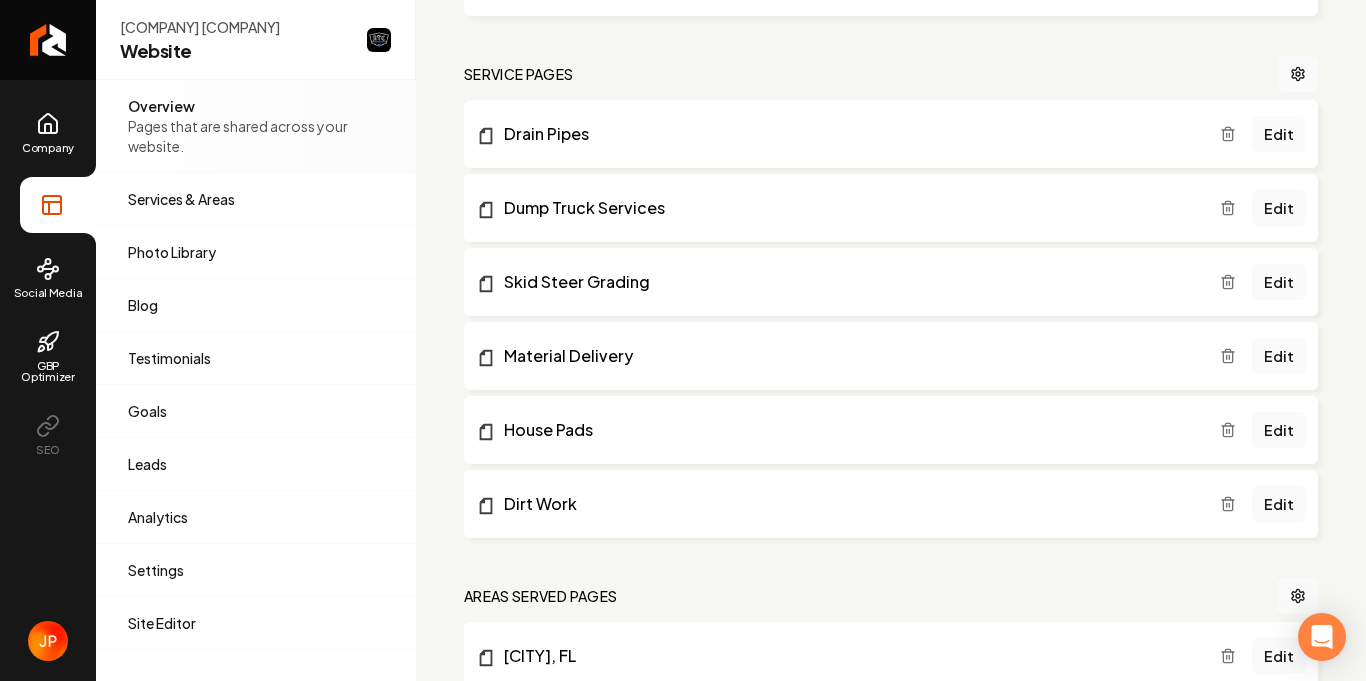 click on "Edit" at bounding box center [1279, 134] 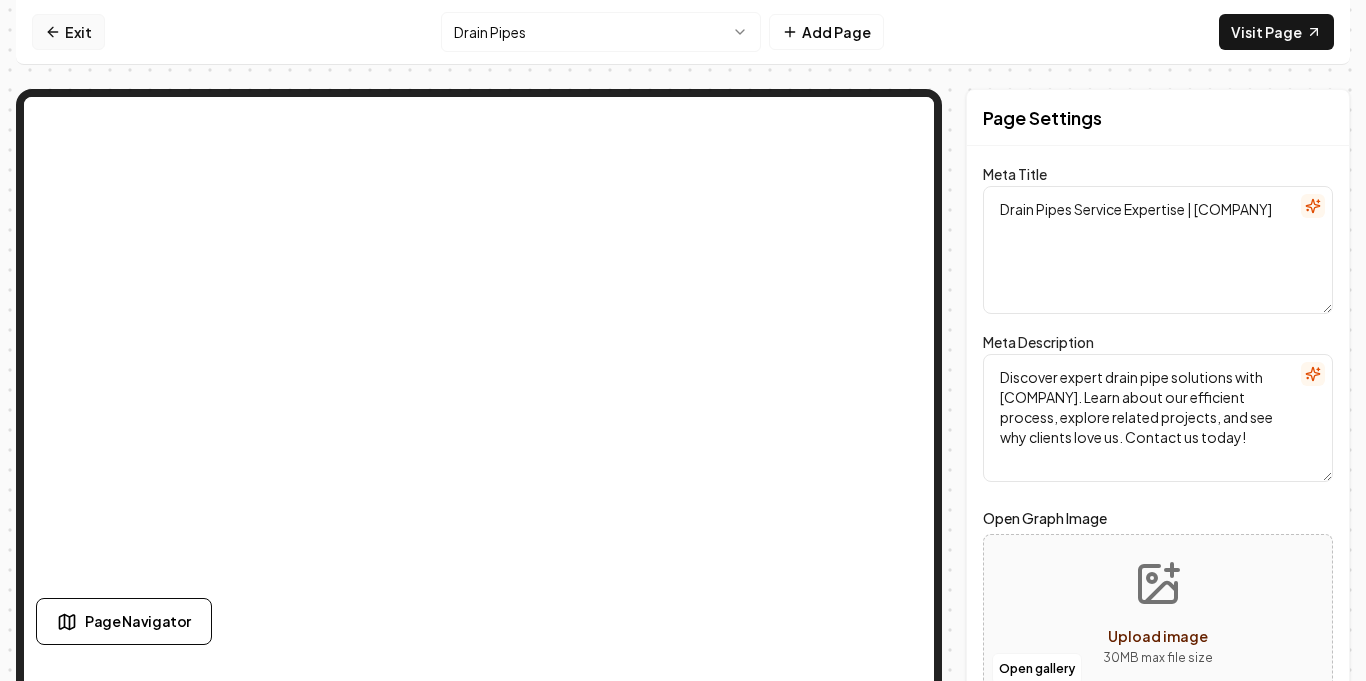 click on "Exit" at bounding box center [68, 32] 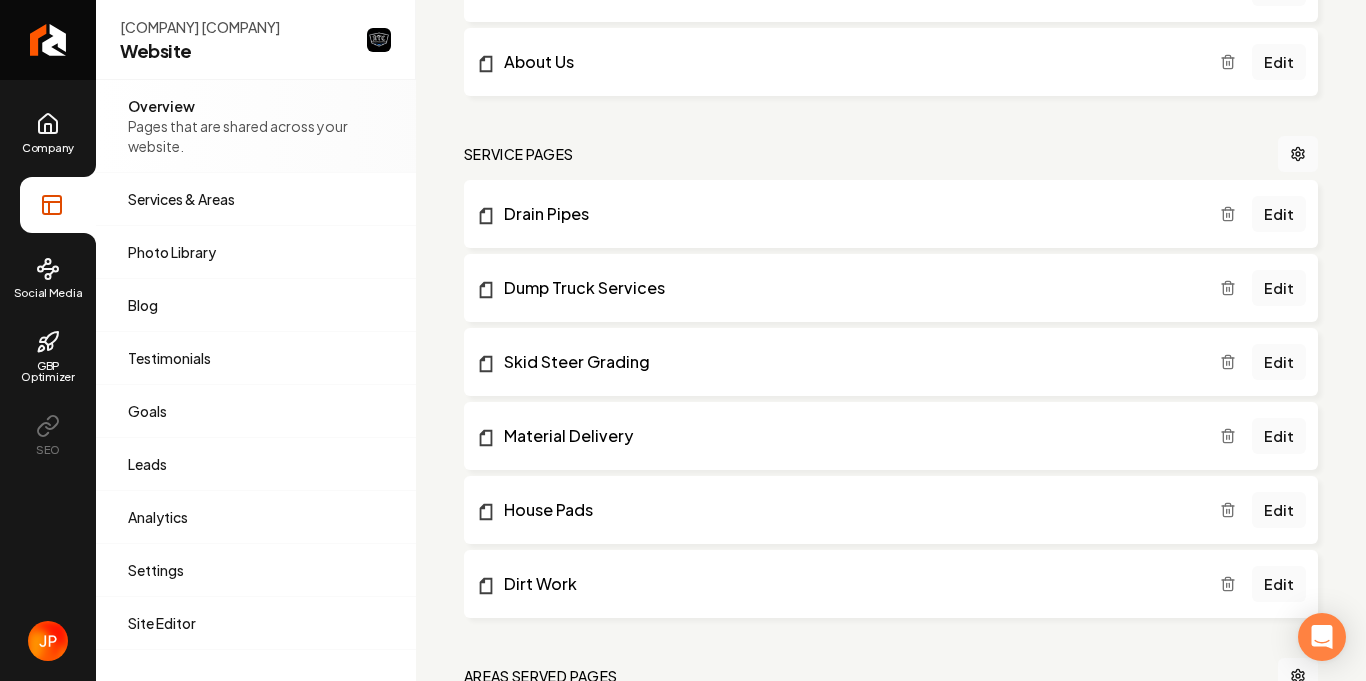 scroll, scrollTop: 286, scrollLeft: 0, axis: vertical 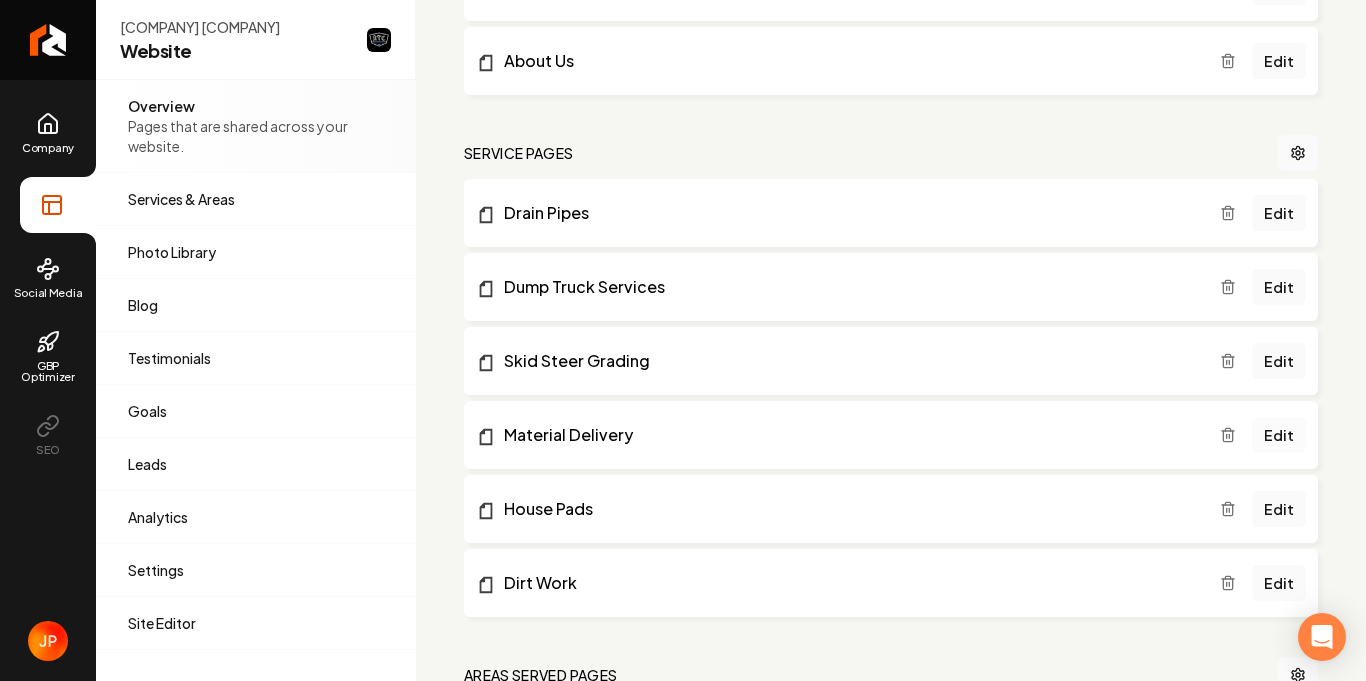 click on "Edit" at bounding box center [1279, 435] 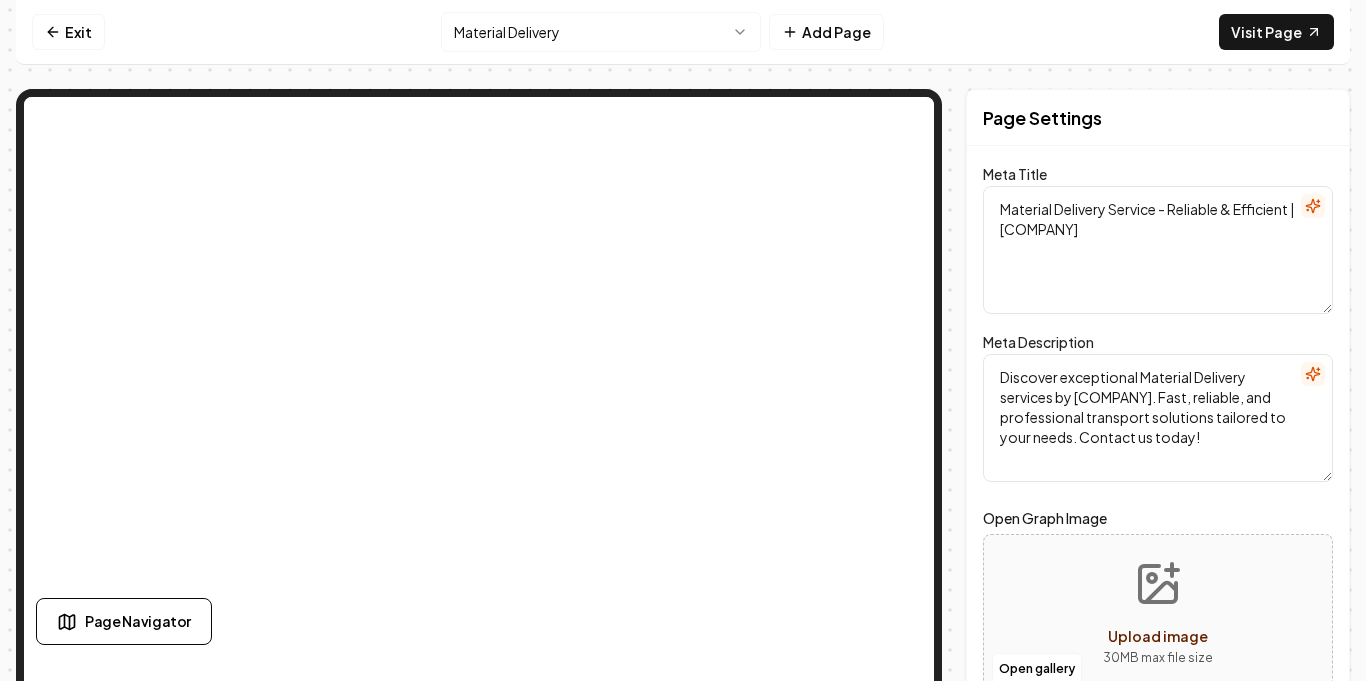click on "Material Delivery Service - Reliable & Efficient | [COMPANY]" at bounding box center [1158, 250] 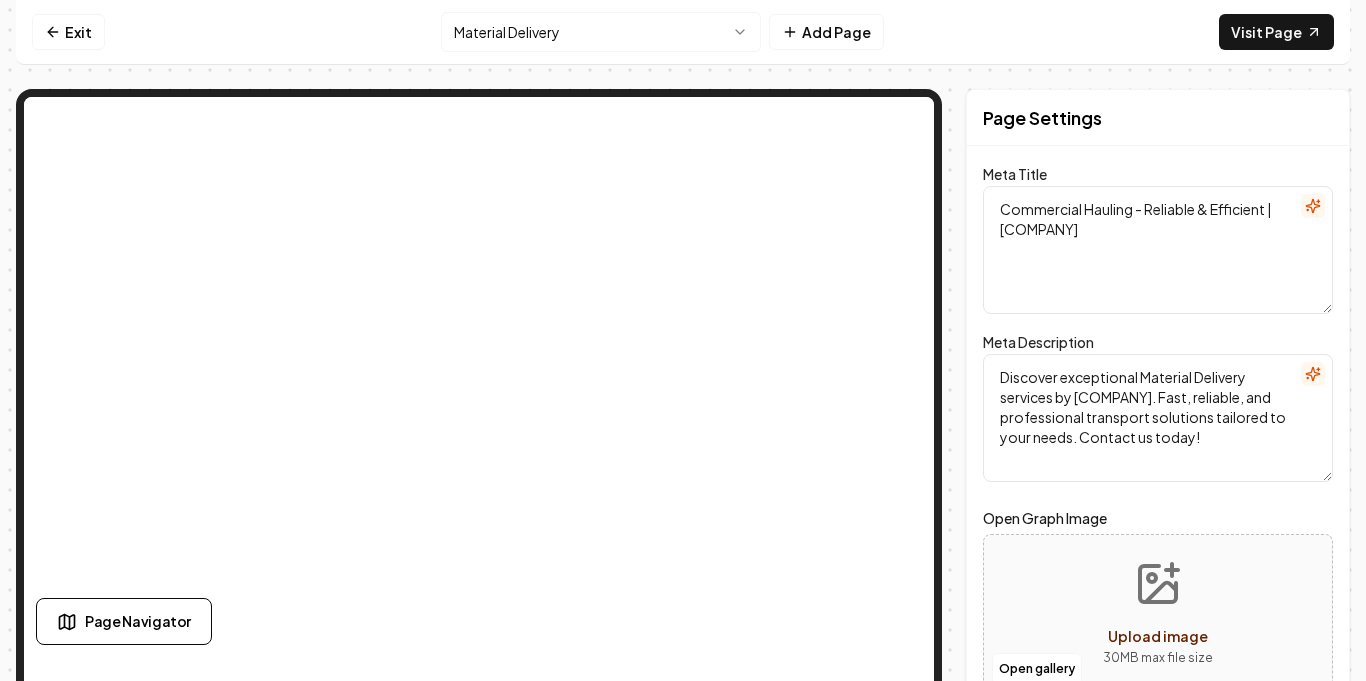 click on "Commercial Hauling - Reliable & Efficient | [COMPANY]" at bounding box center [1158, 250] 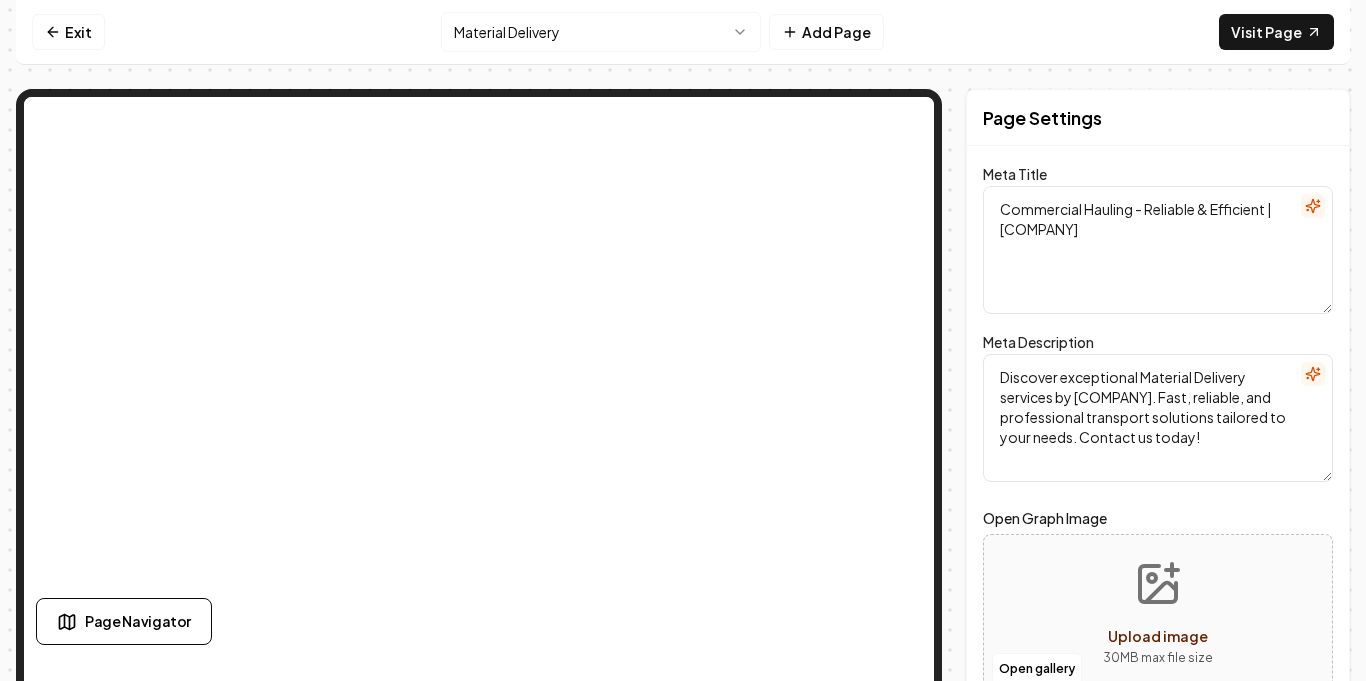 type on "Commercial Hauling - Reliable & Efficient | [COMPANY]" 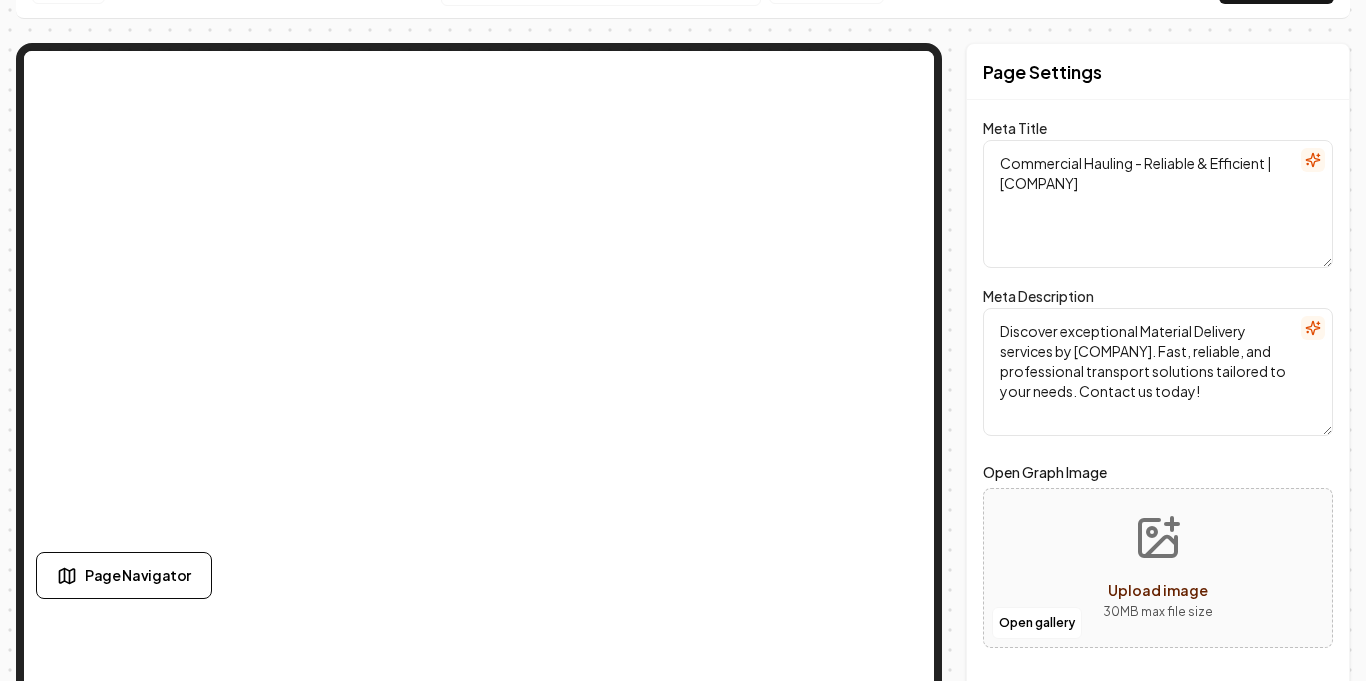 scroll, scrollTop: 146, scrollLeft: 0, axis: vertical 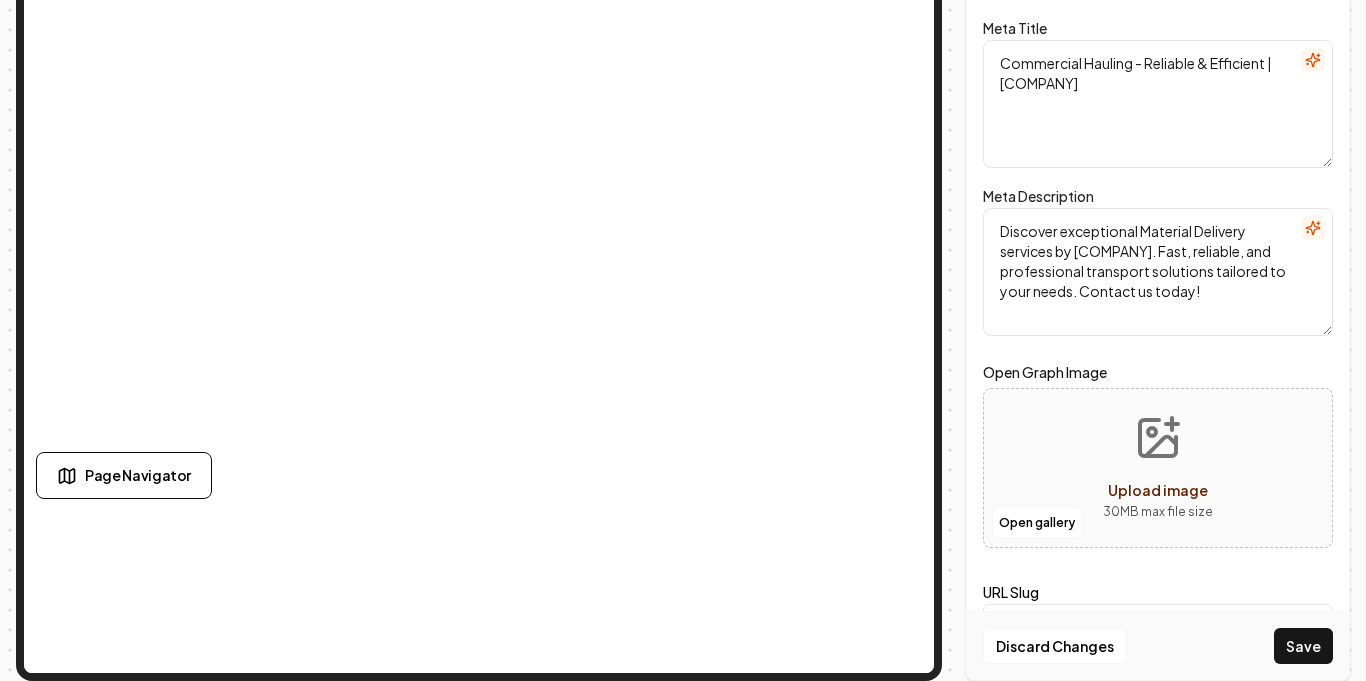 click 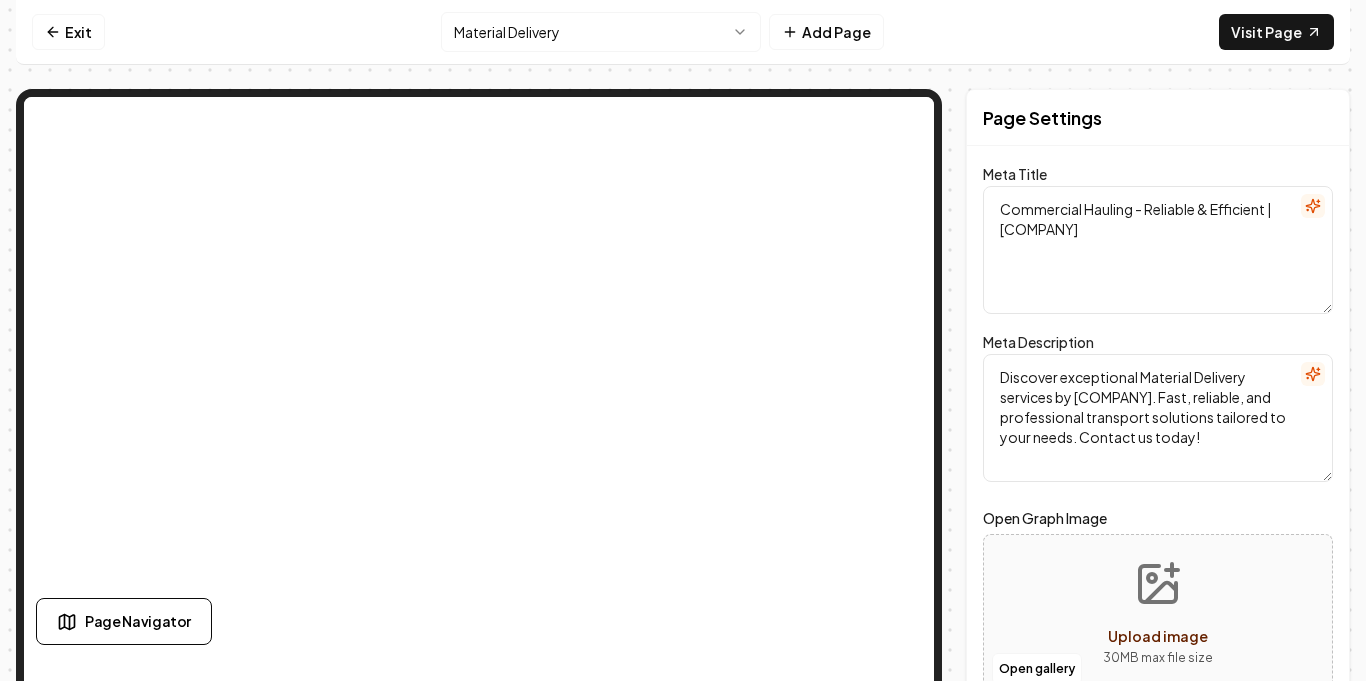 scroll, scrollTop: 146, scrollLeft: 0, axis: vertical 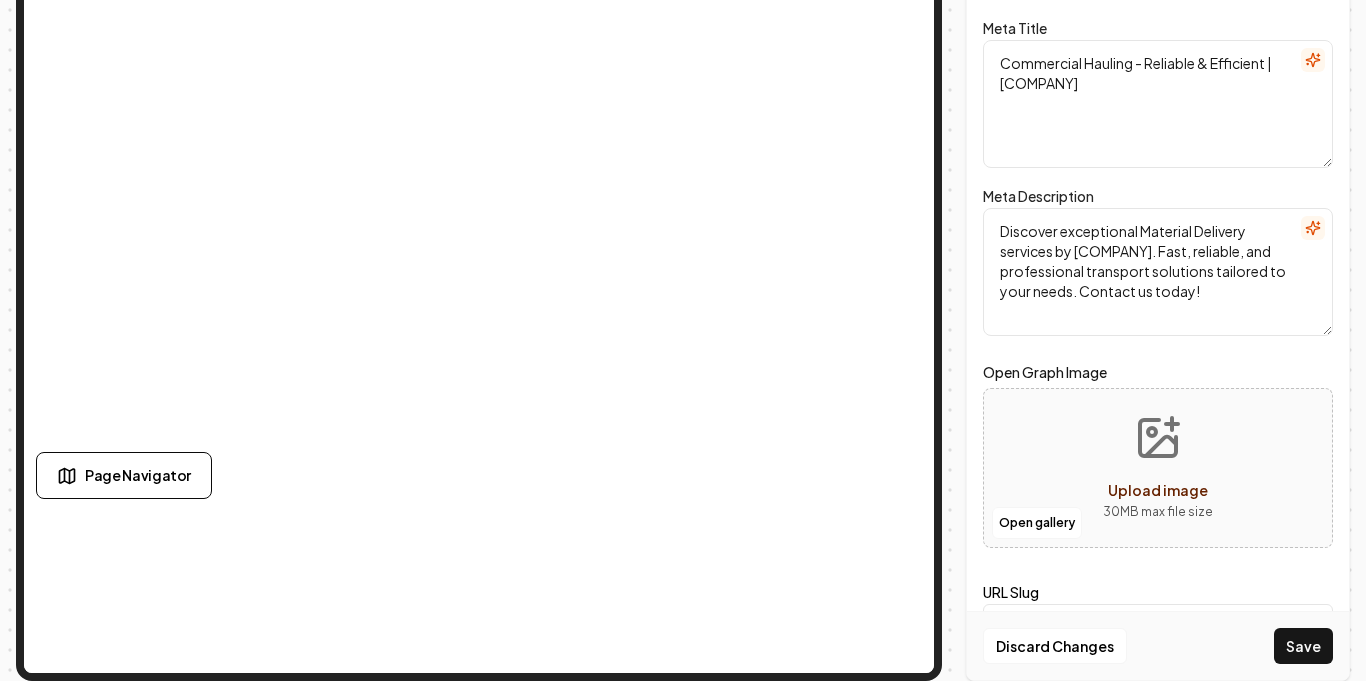 click on "Discover exceptional Material Delivery services by Ramos Transport Corp. Fast, reliable, and professional transport solutions tailored to your needs. Contact us today!" at bounding box center [1158, 272] 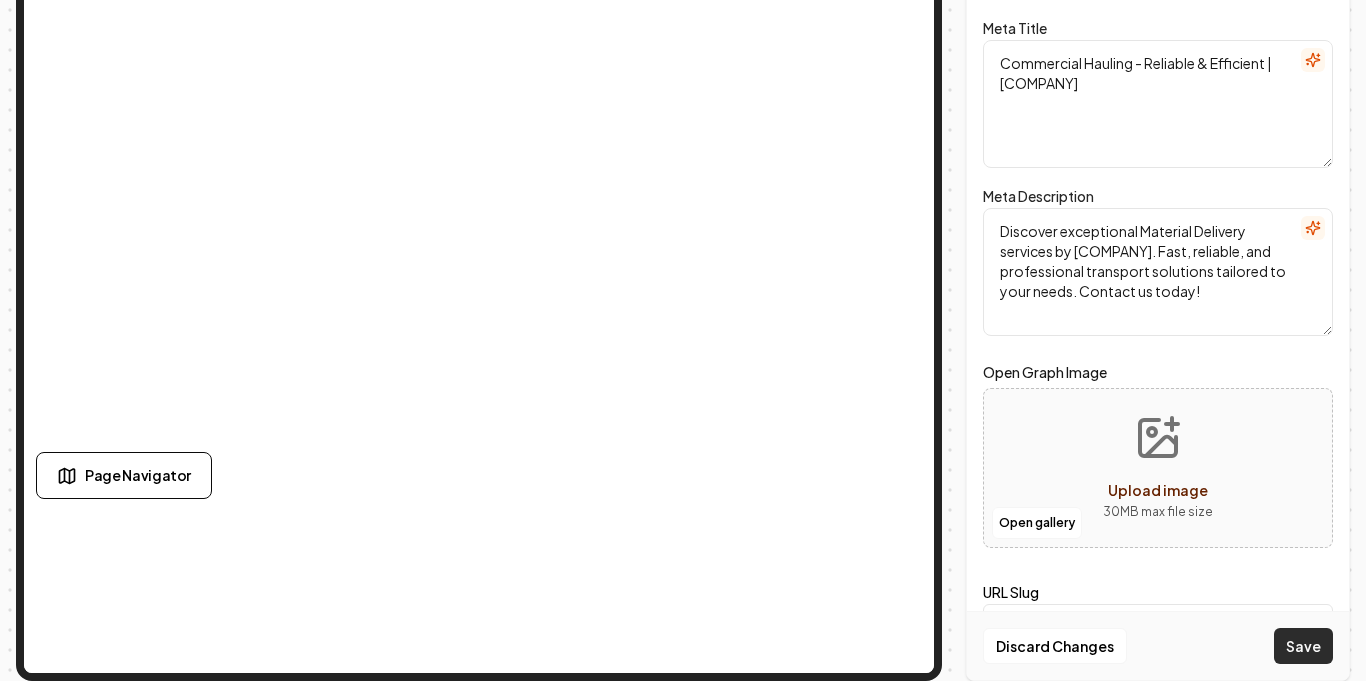 click on "Save" at bounding box center [1303, 646] 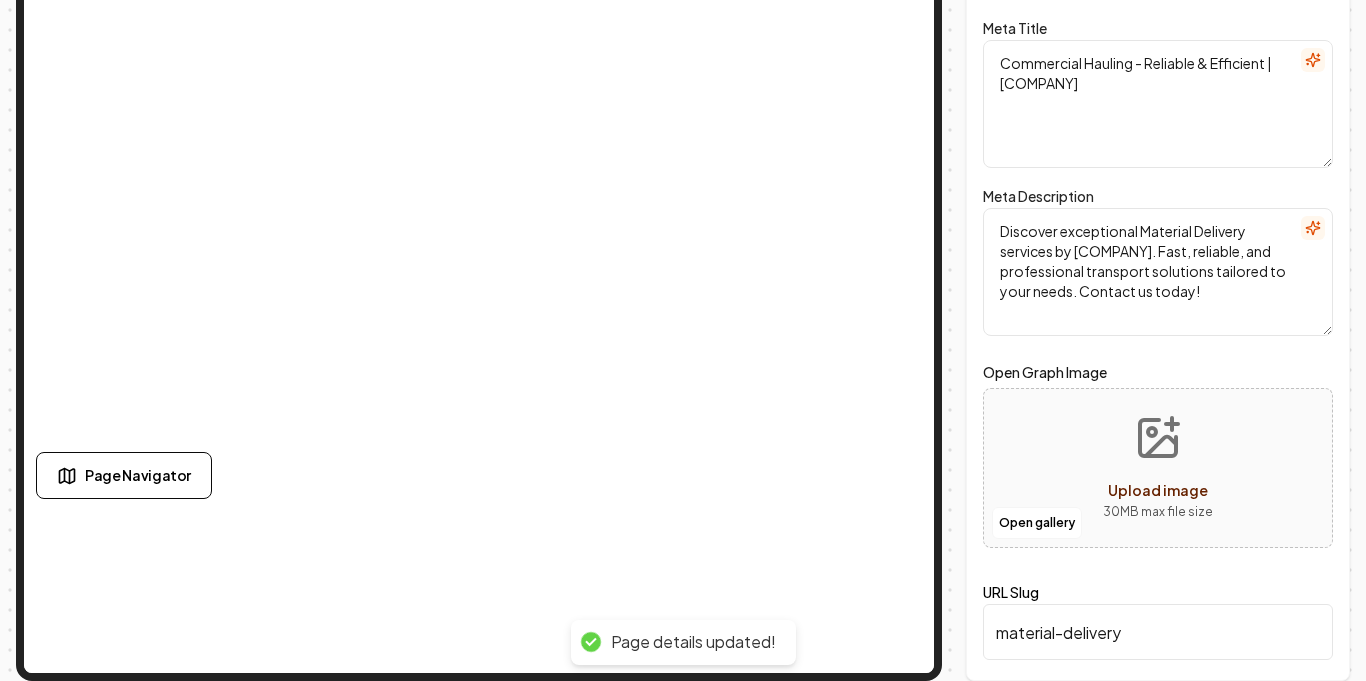 scroll, scrollTop: 0, scrollLeft: 0, axis: both 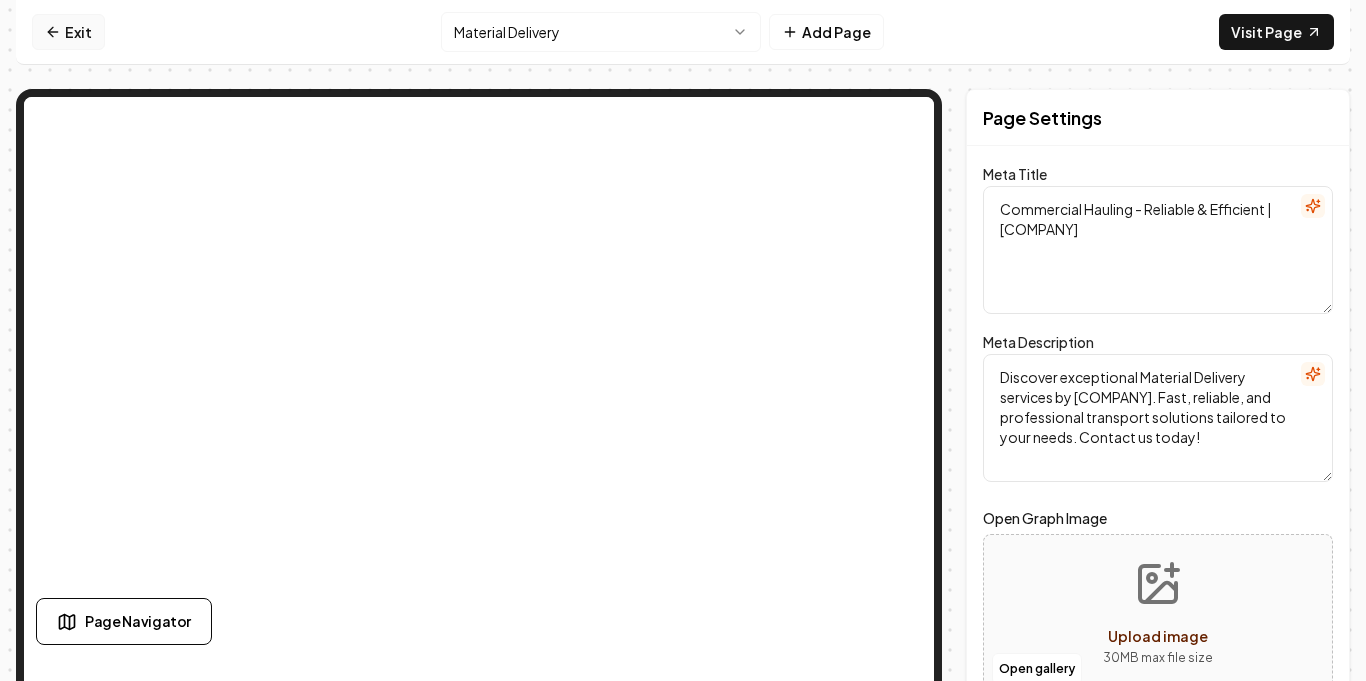 click on "Exit" at bounding box center (68, 32) 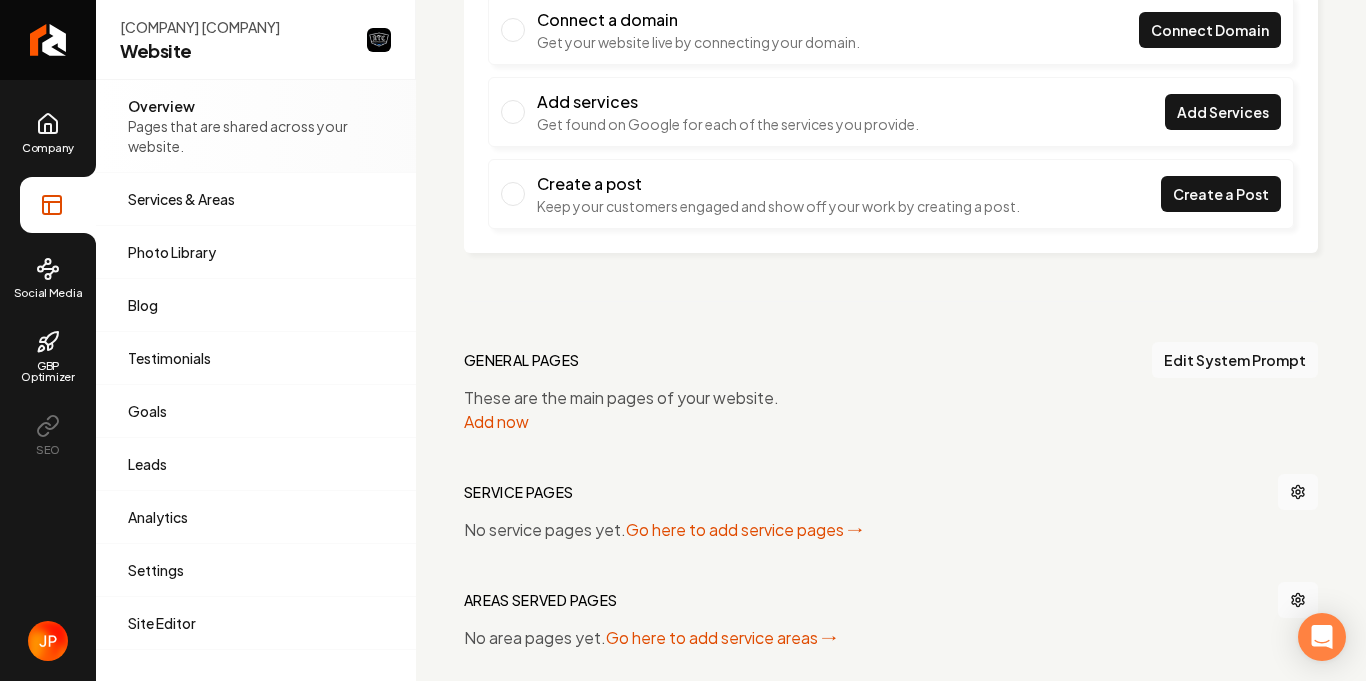scroll, scrollTop: 279, scrollLeft: 0, axis: vertical 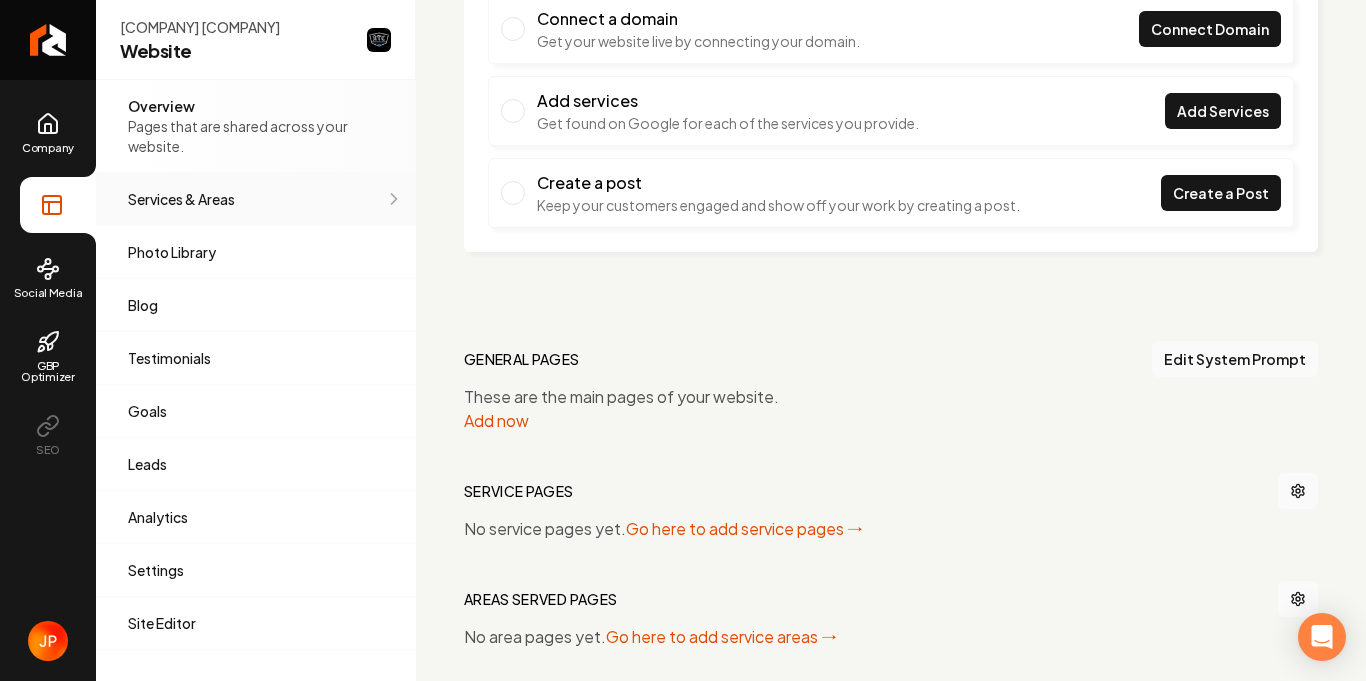 click on "Services & Areas Adjust your services and areas of expertise." at bounding box center [256, 199] 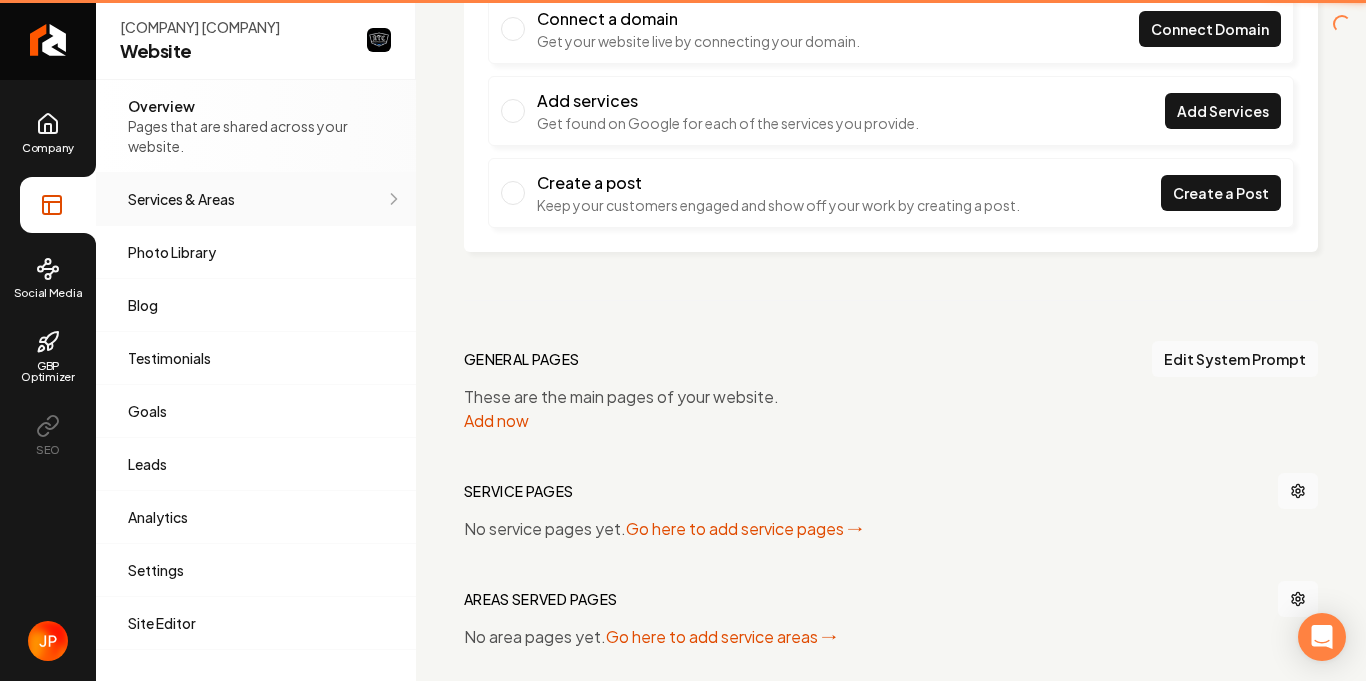 scroll, scrollTop: 0, scrollLeft: 0, axis: both 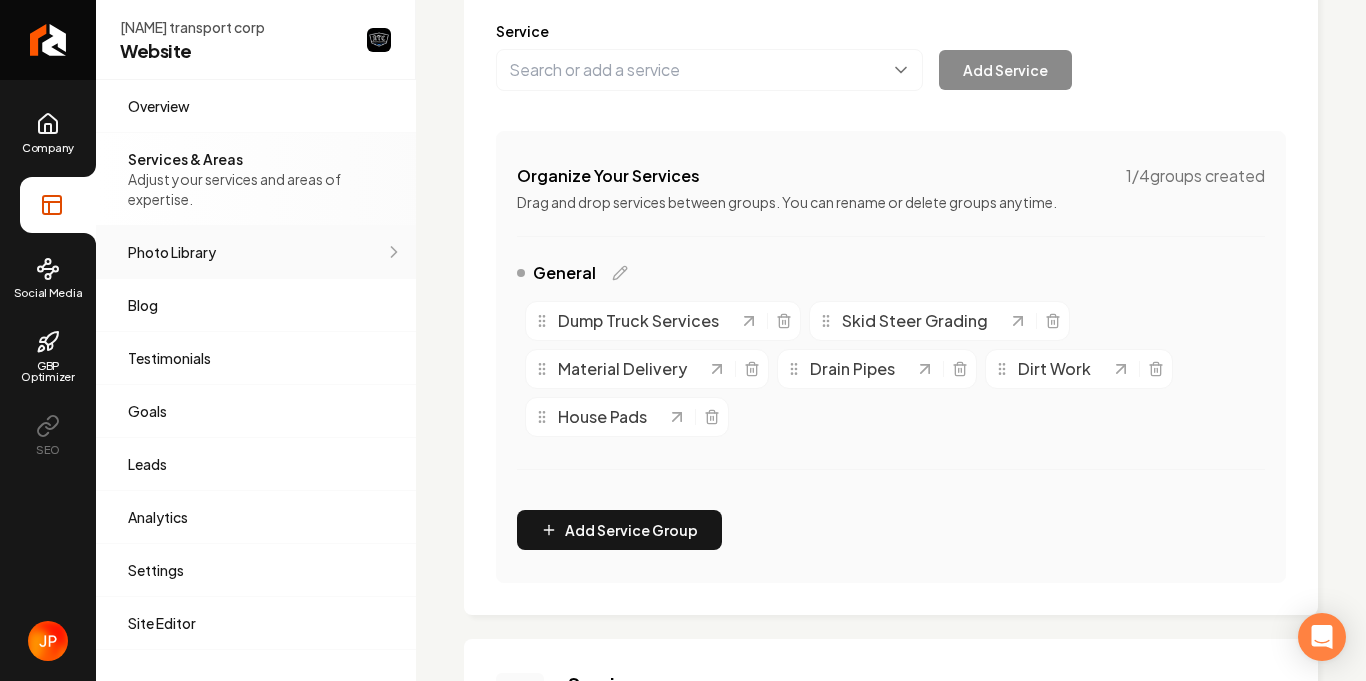click on "Photo Library Manage the media for your website." at bounding box center [256, 252] 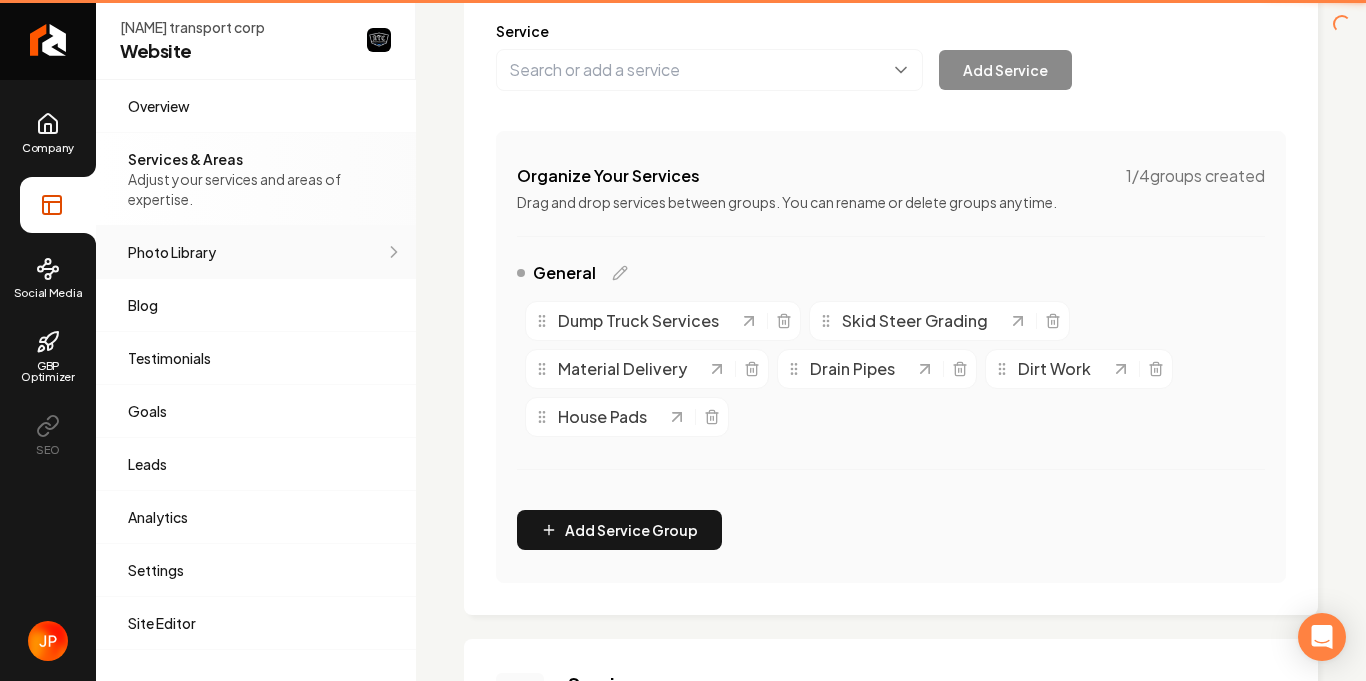 scroll, scrollTop: 0, scrollLeft: 0, axis: both 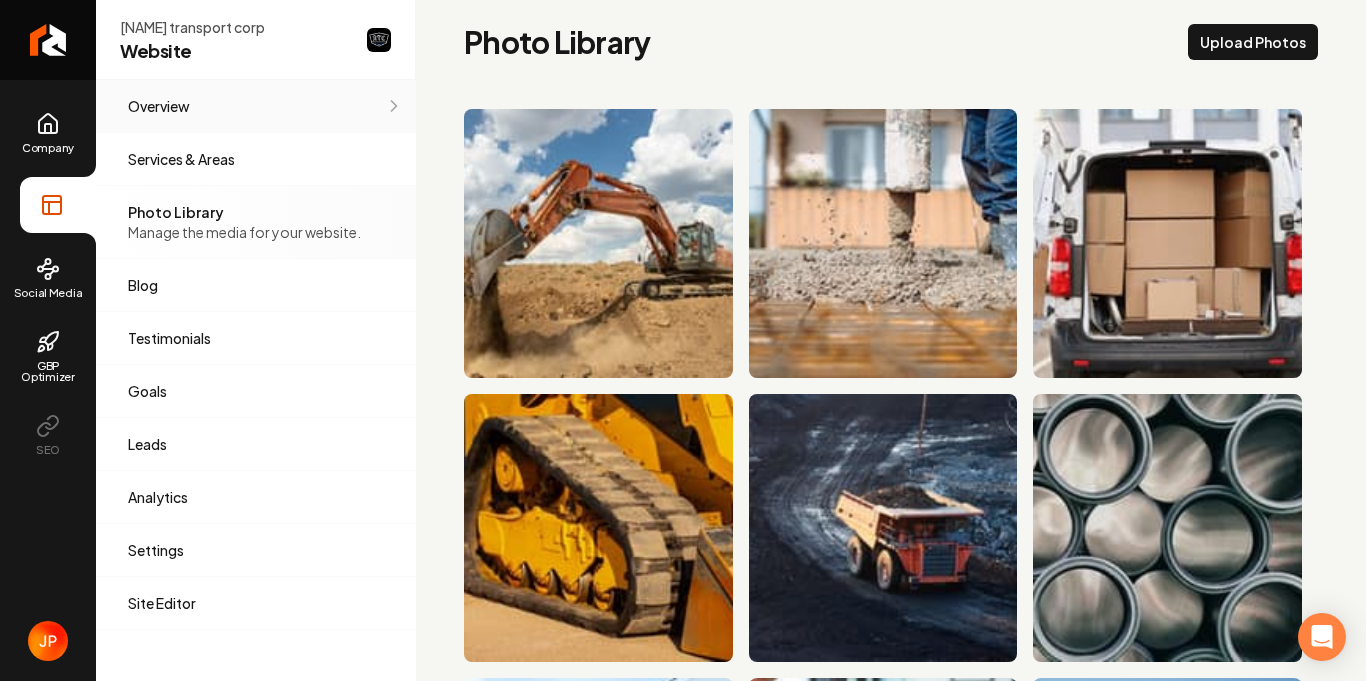 click on "Overview Pages that are shared across your website." at bounding box center (256, 106) 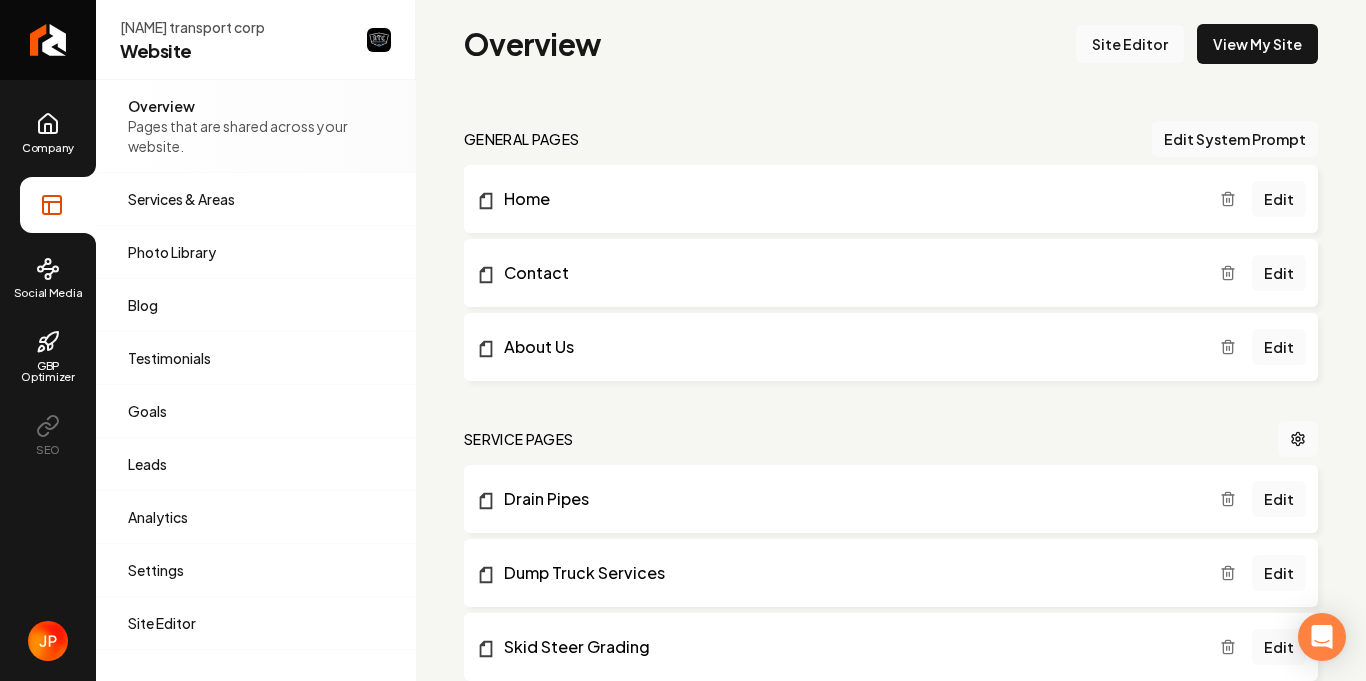click on "Site Editor" at bounding box center [1130, 44] 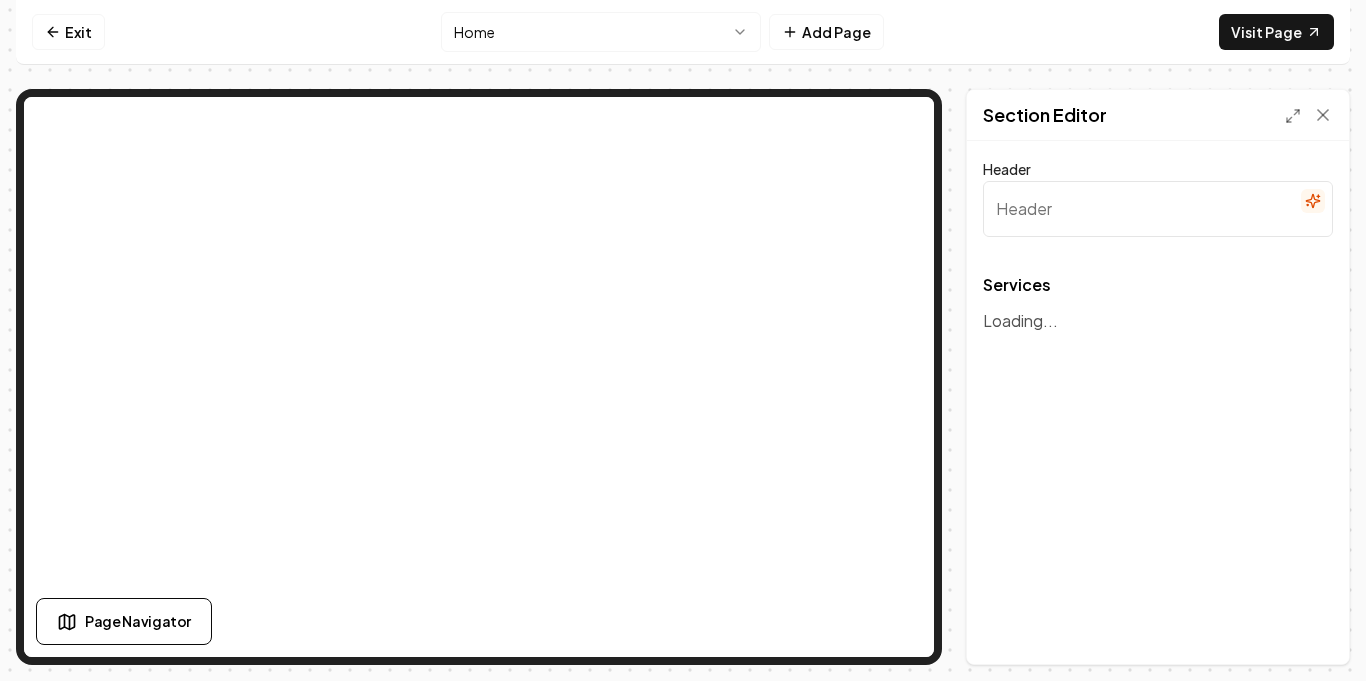 type on "Our Material Delivery Expertise" 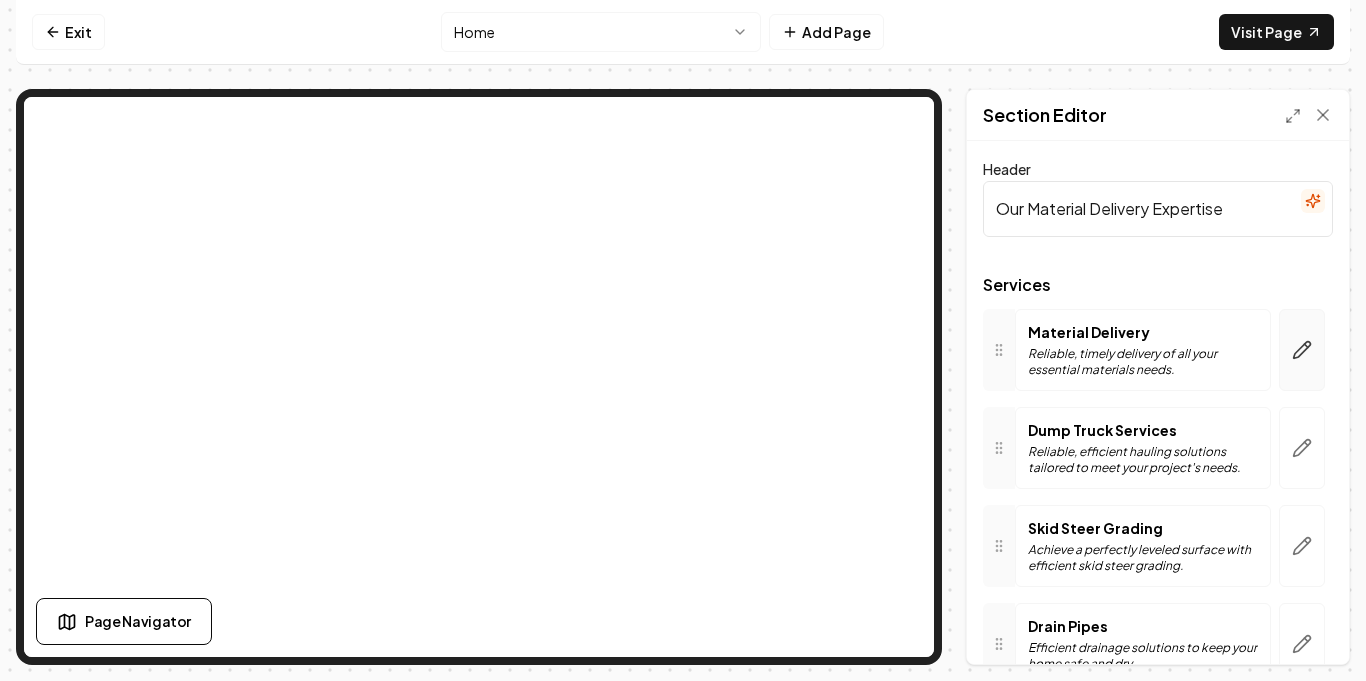click 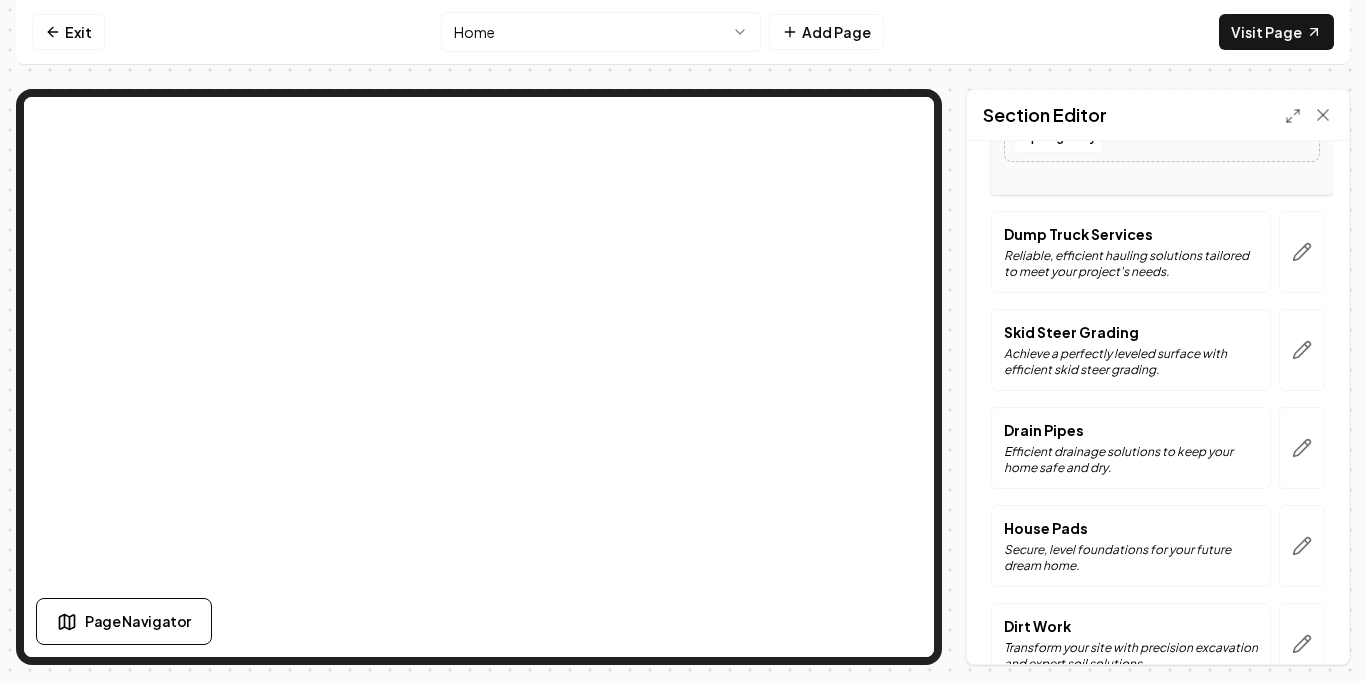scroll, scrollTop: 610, scrollLeft: 0, axis: vertical 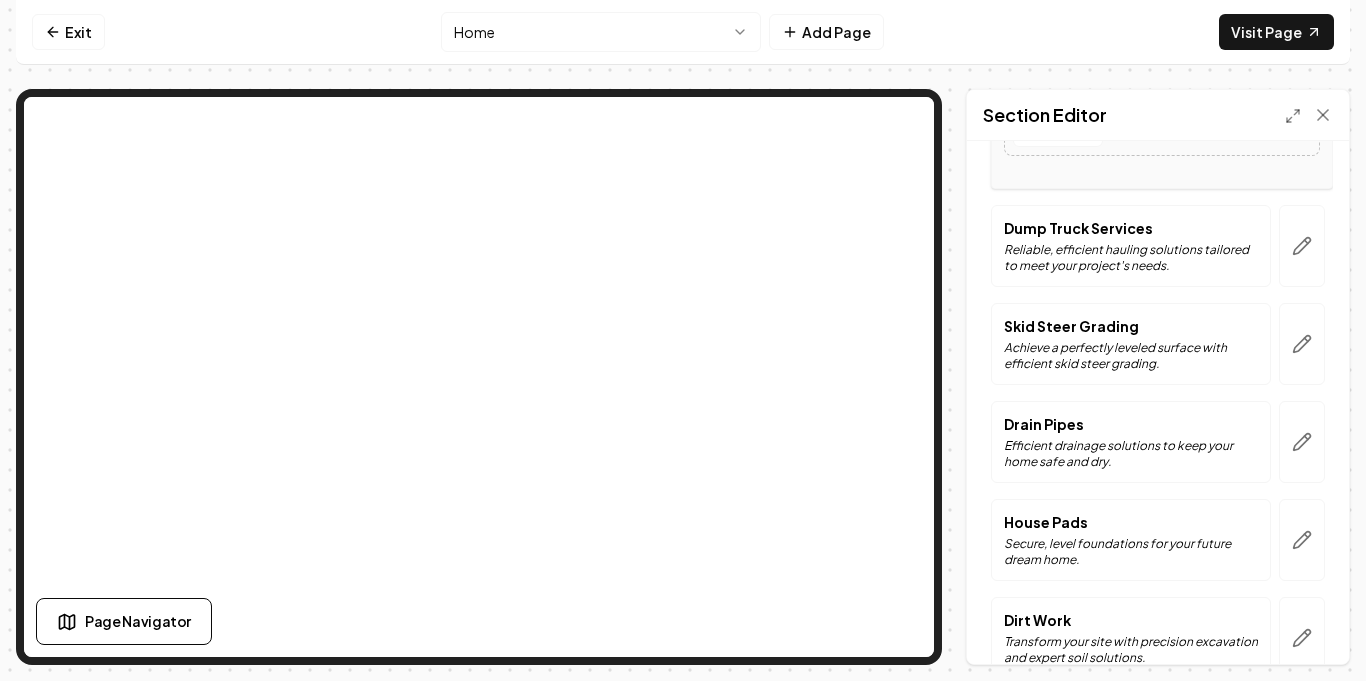 click on "Dump Truck Services" at bounding box center [1131, 228] 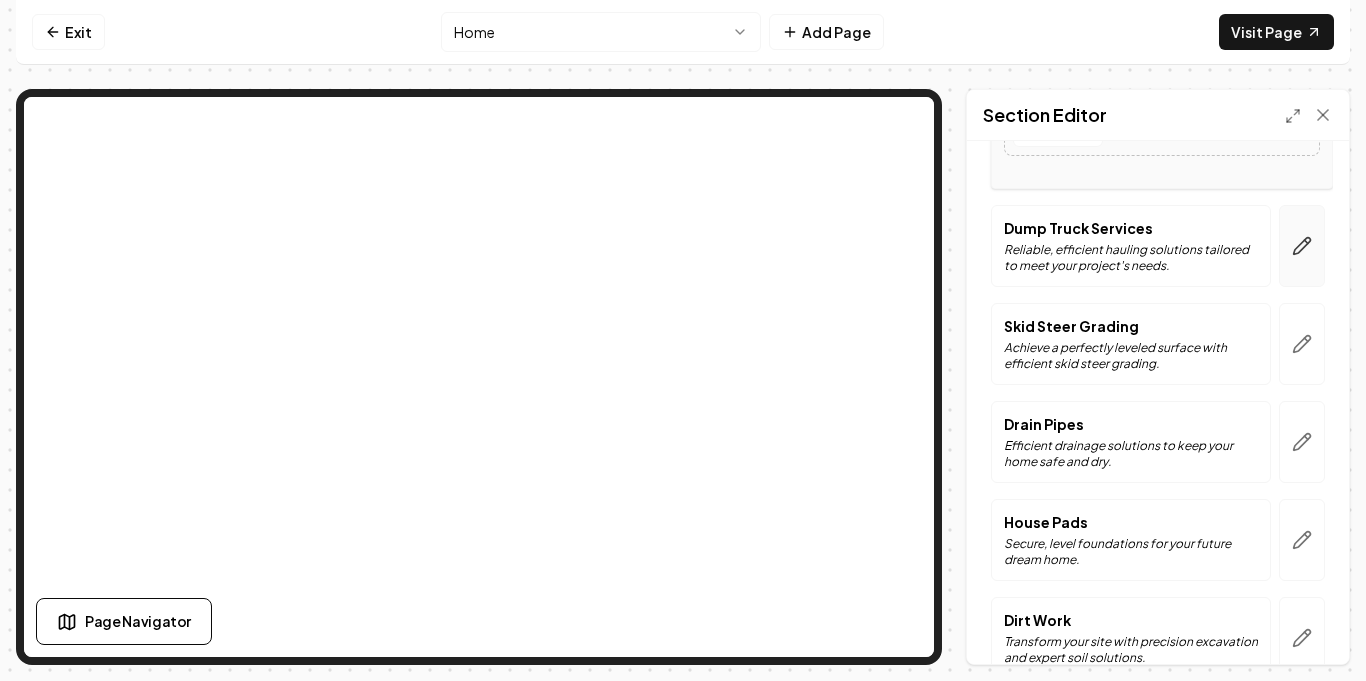 click at bounding box center [1302, 246] 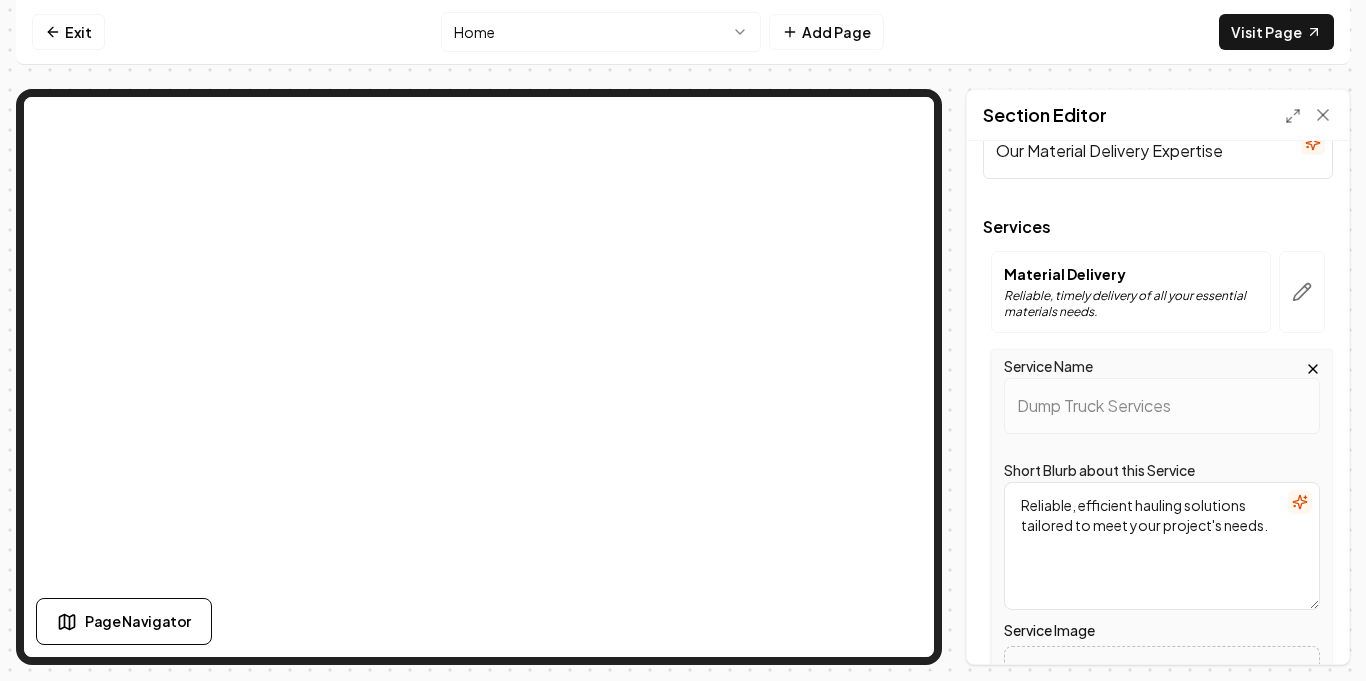 scroll, scrollTop: 0, scrollLeft: 0, axis: both 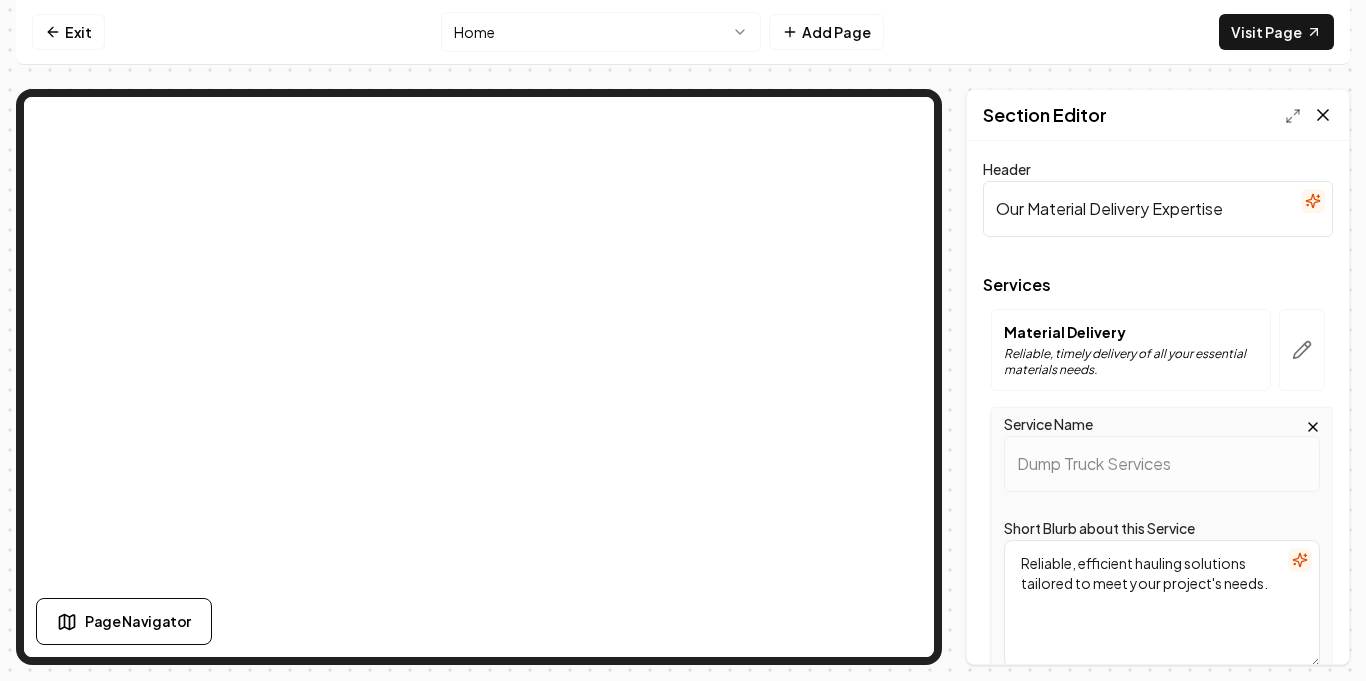 click 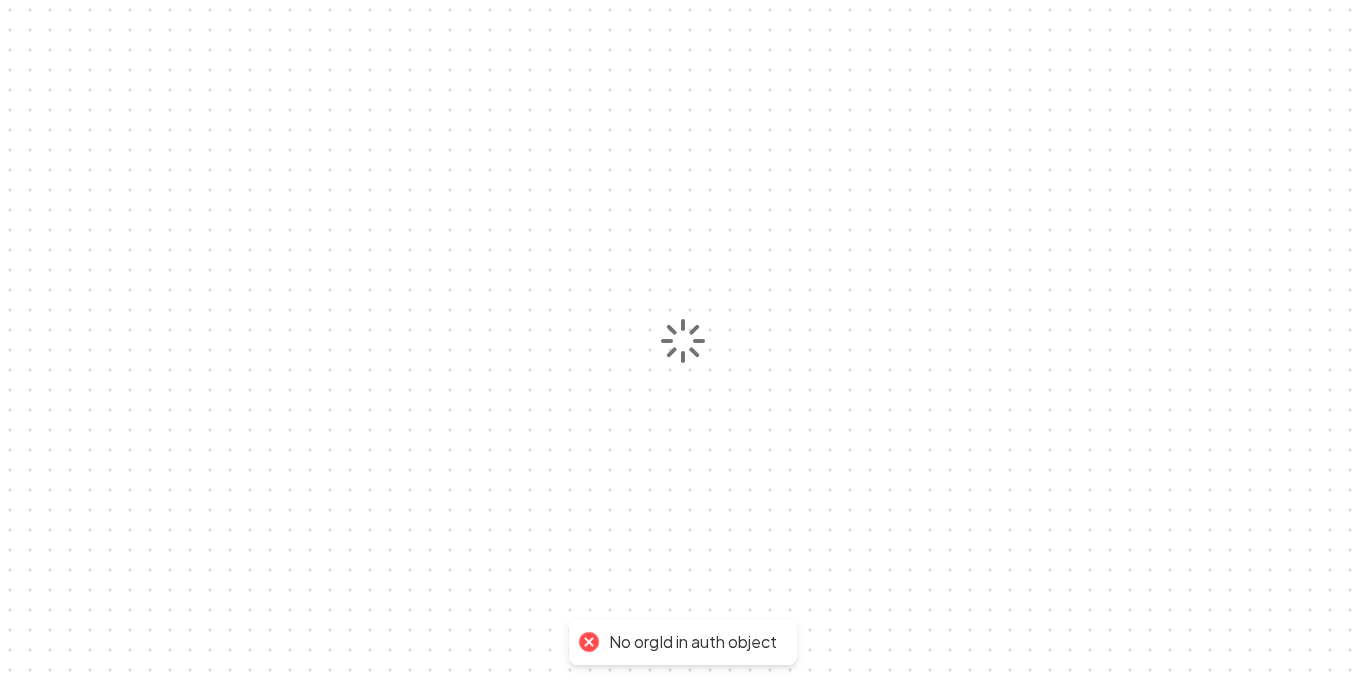 scroll, scrollTop: 0, scrollLeft: 0, axis: both 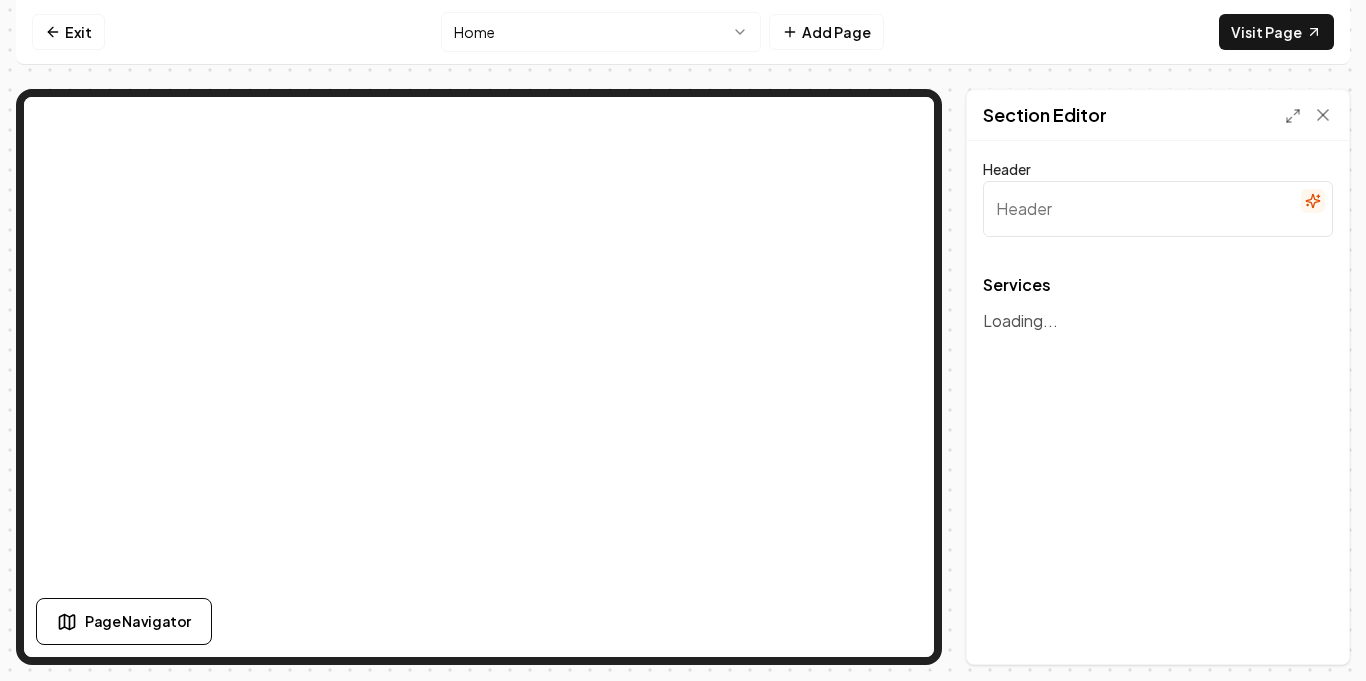 type on "Our Material Delivery Expertise" 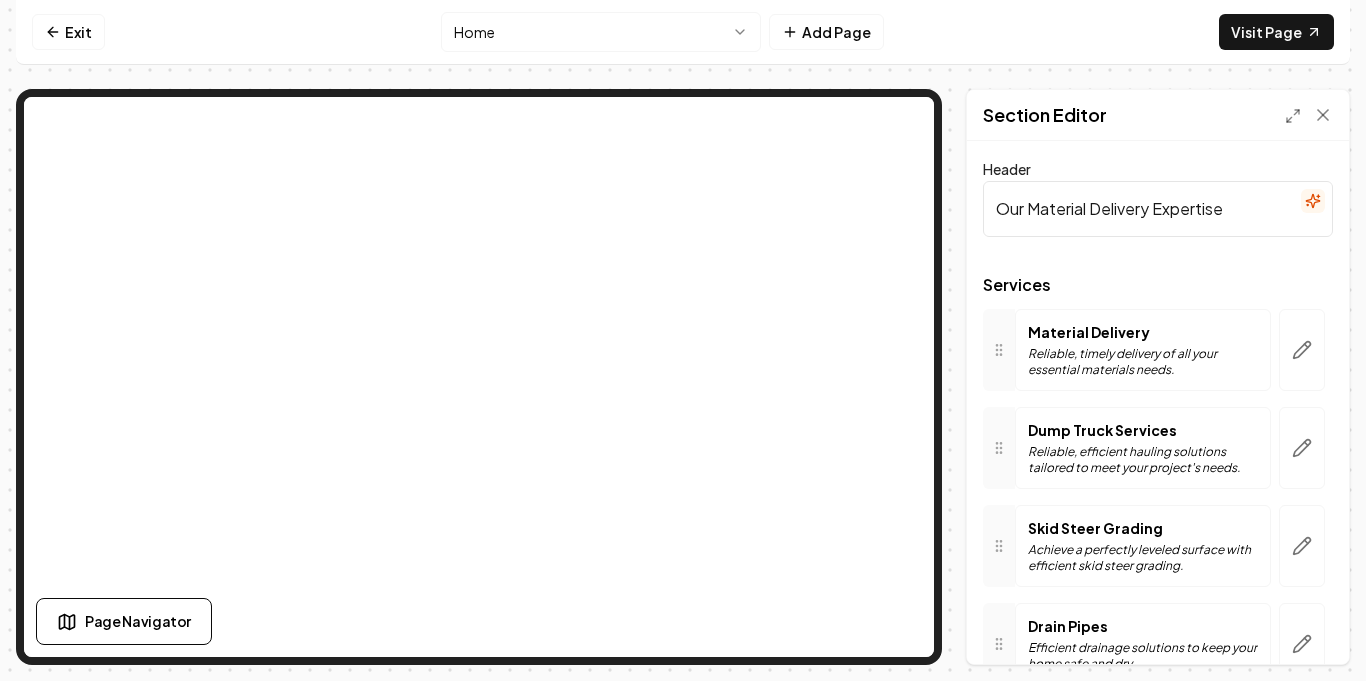 click at bounding box center (999, 350) 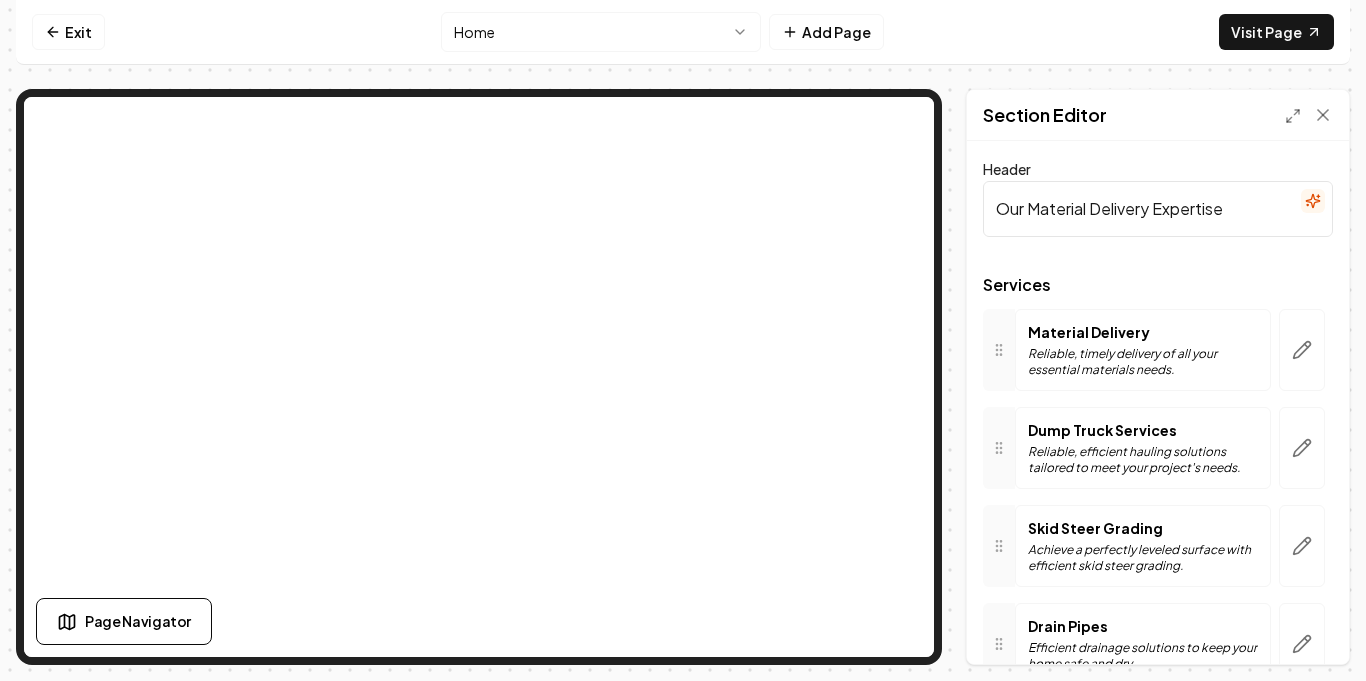 click at bounding box center [999, 350] 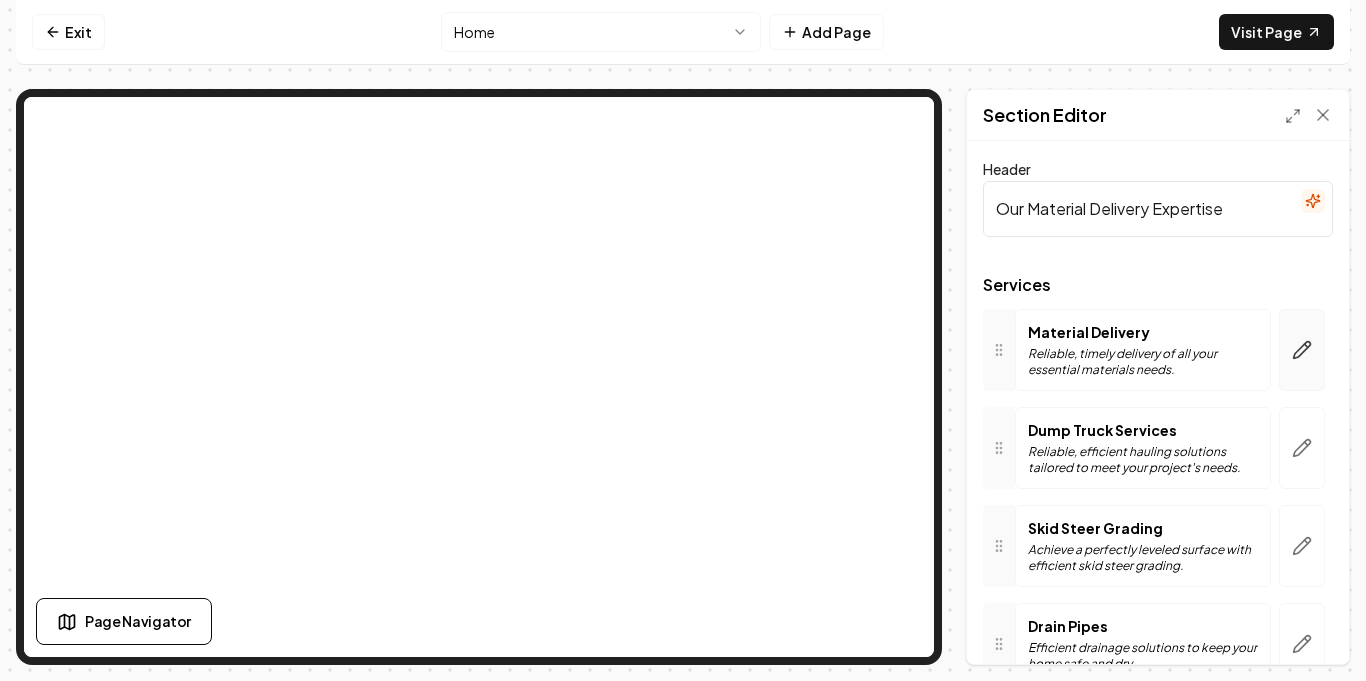click at bounding box center (1302, 350) 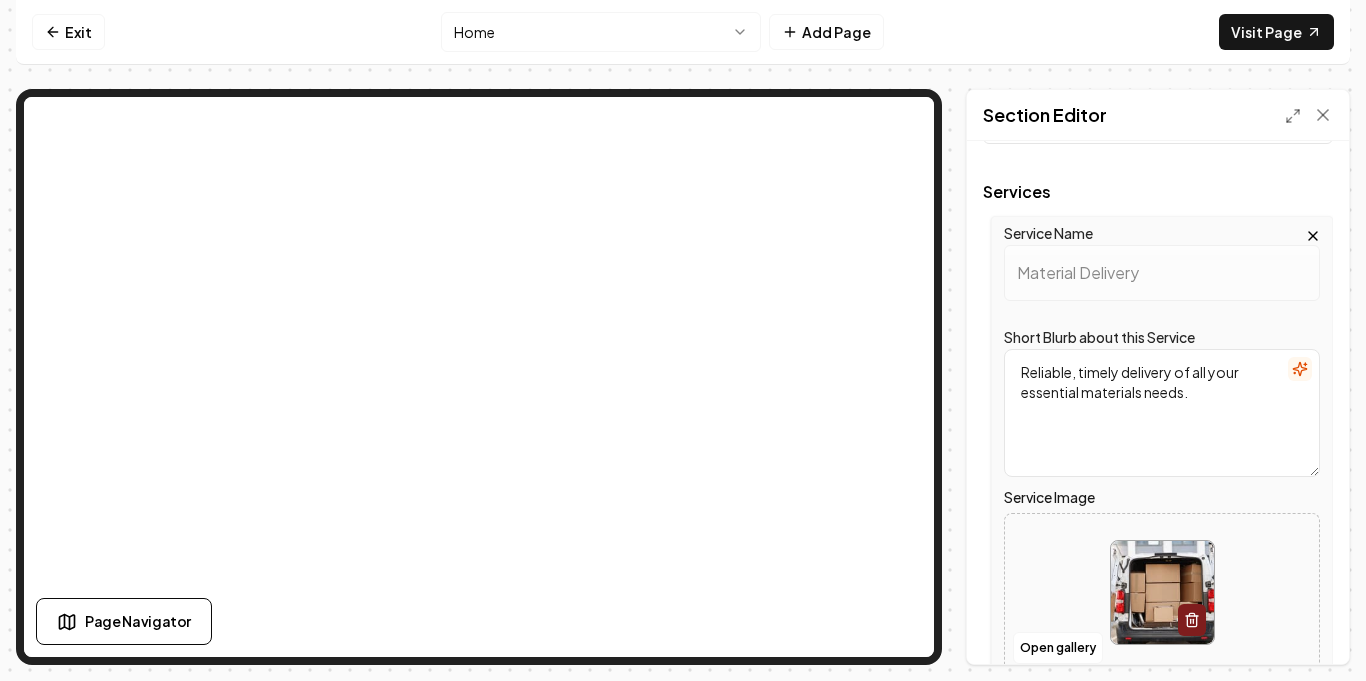 scroll, scrollTop: 91, scrollLeft: 0, axis: vertical 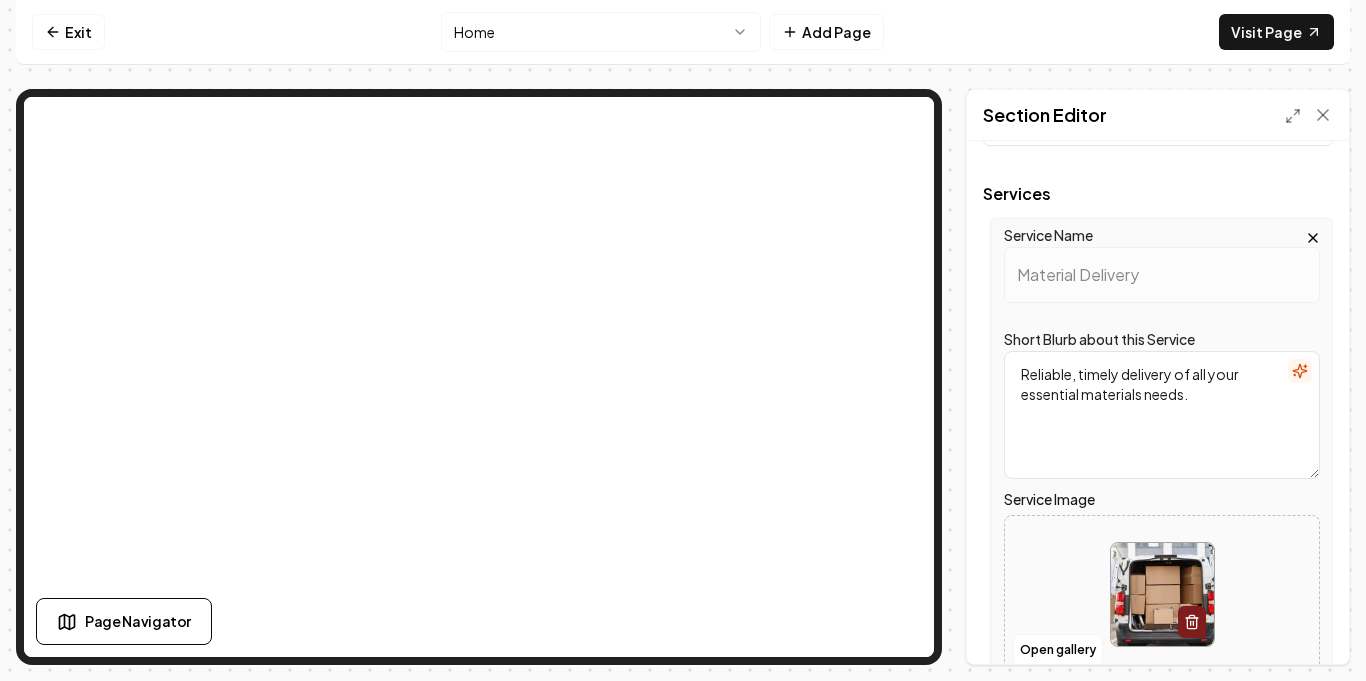 click 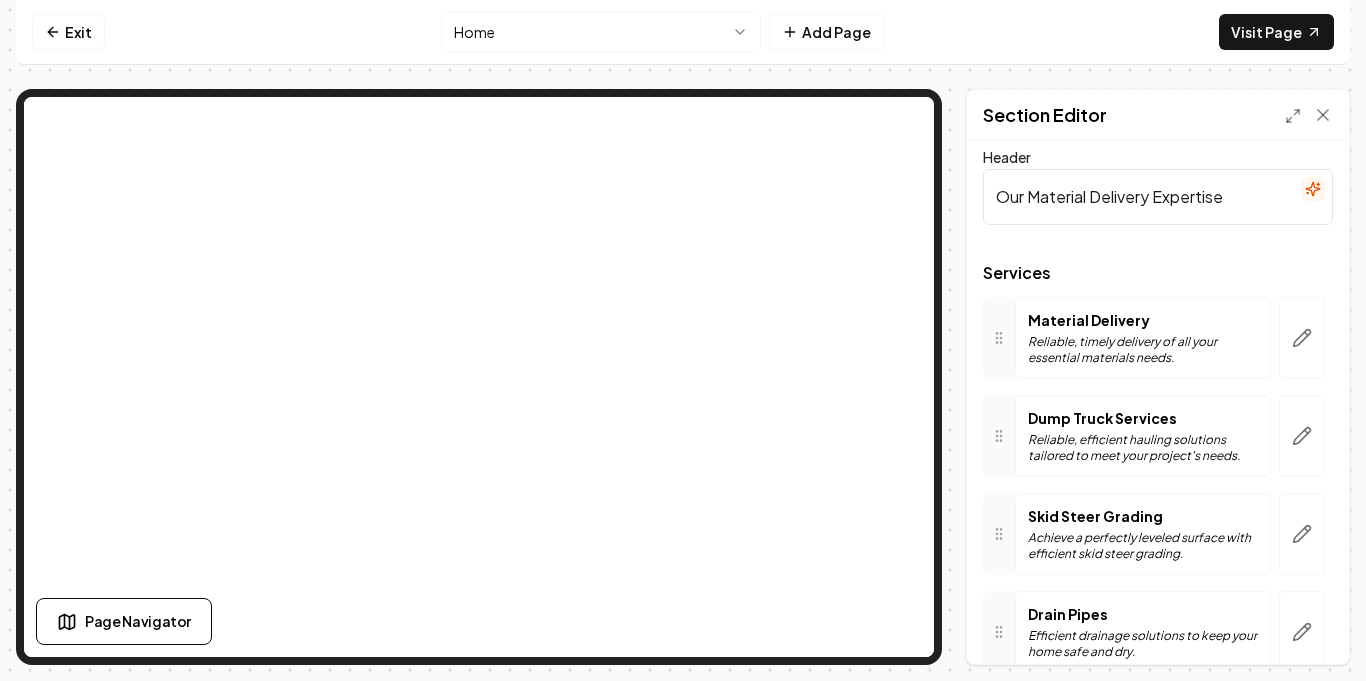 scroll, scrollTop: 0, scrollLeft: 0, axis: both 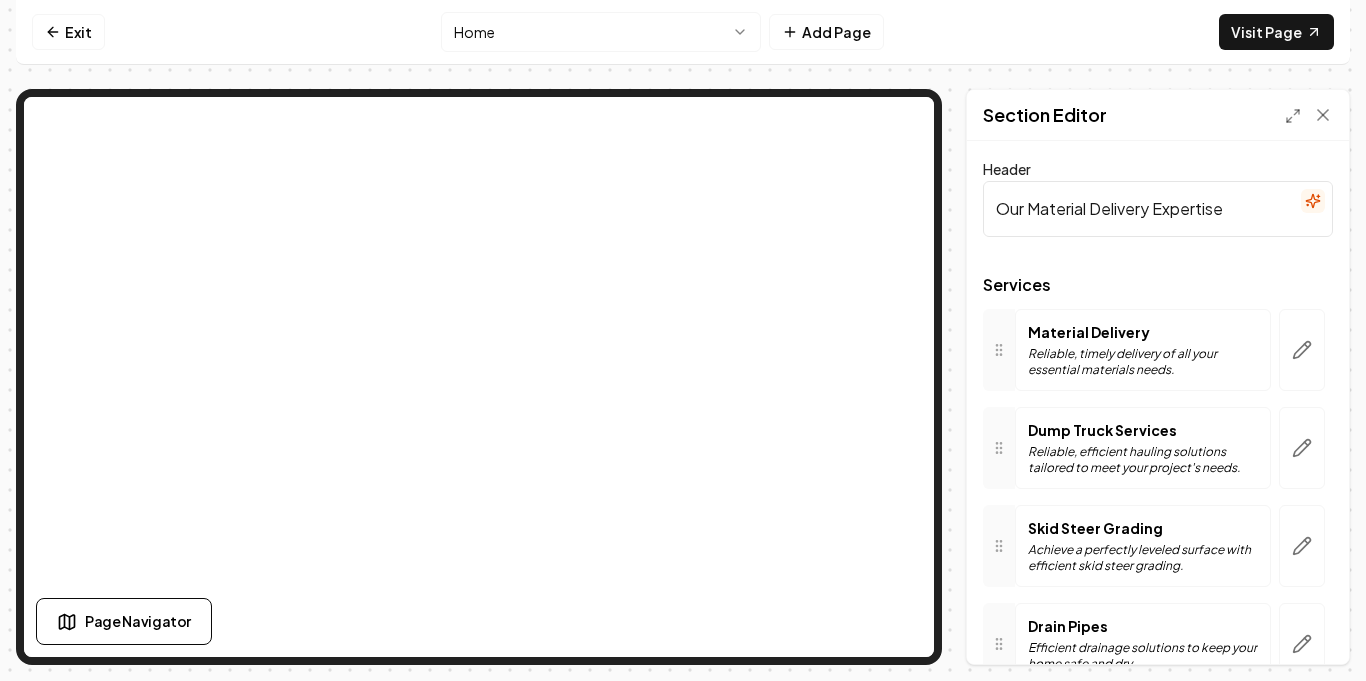 click at bounding box center (999, 350) 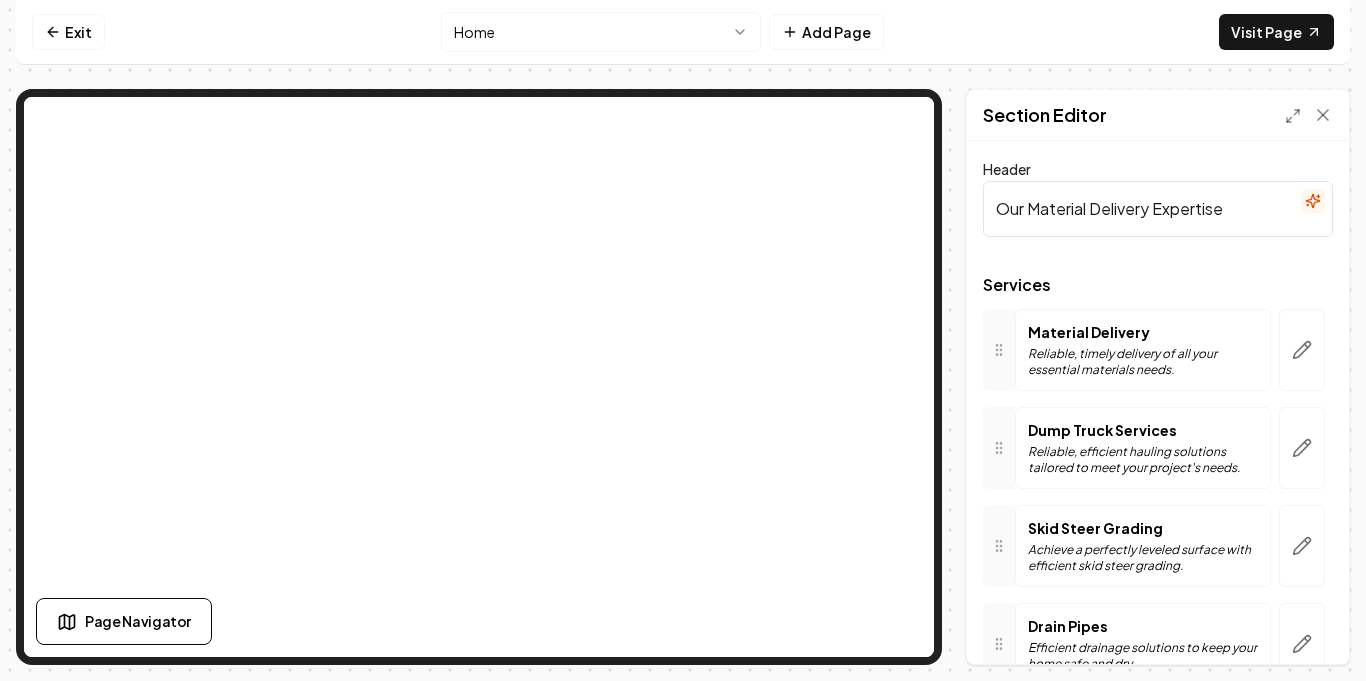 click on "Material Delivery" at bounding box center [1143, 332] 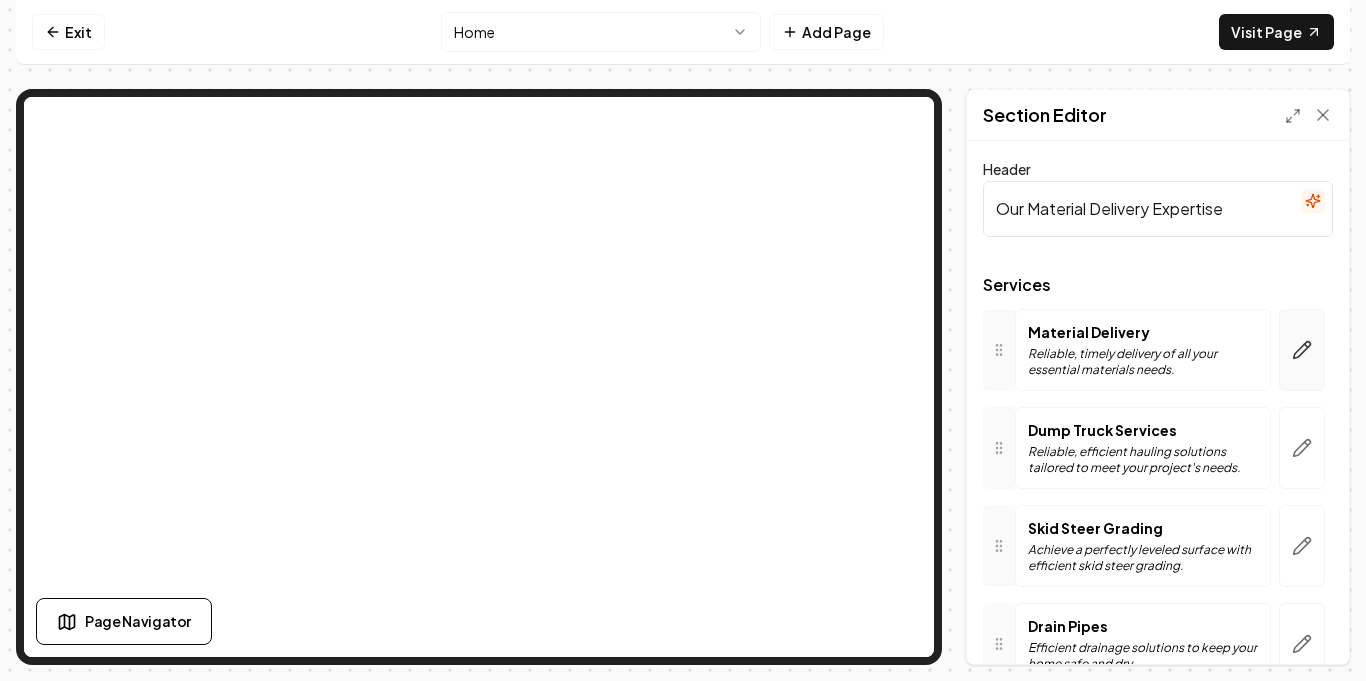 click 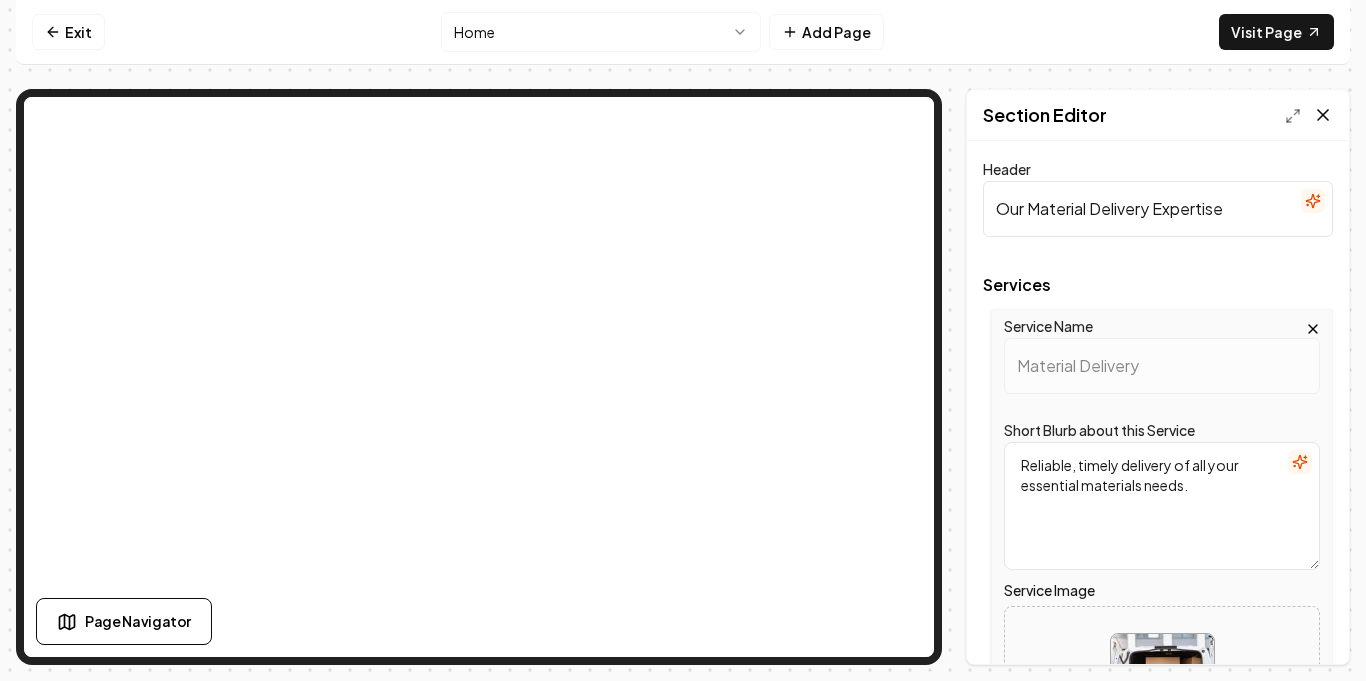 click 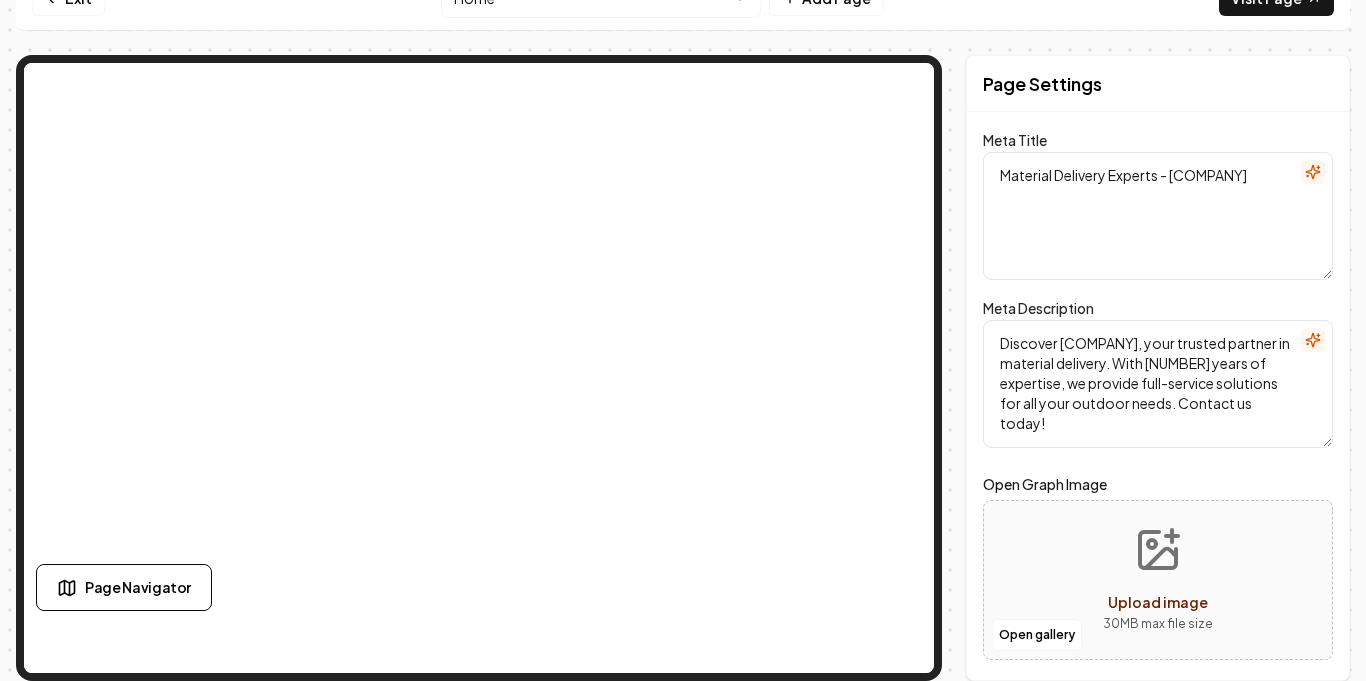 scroll, scrollTop: 0, scrollLeft: 0, axis: both 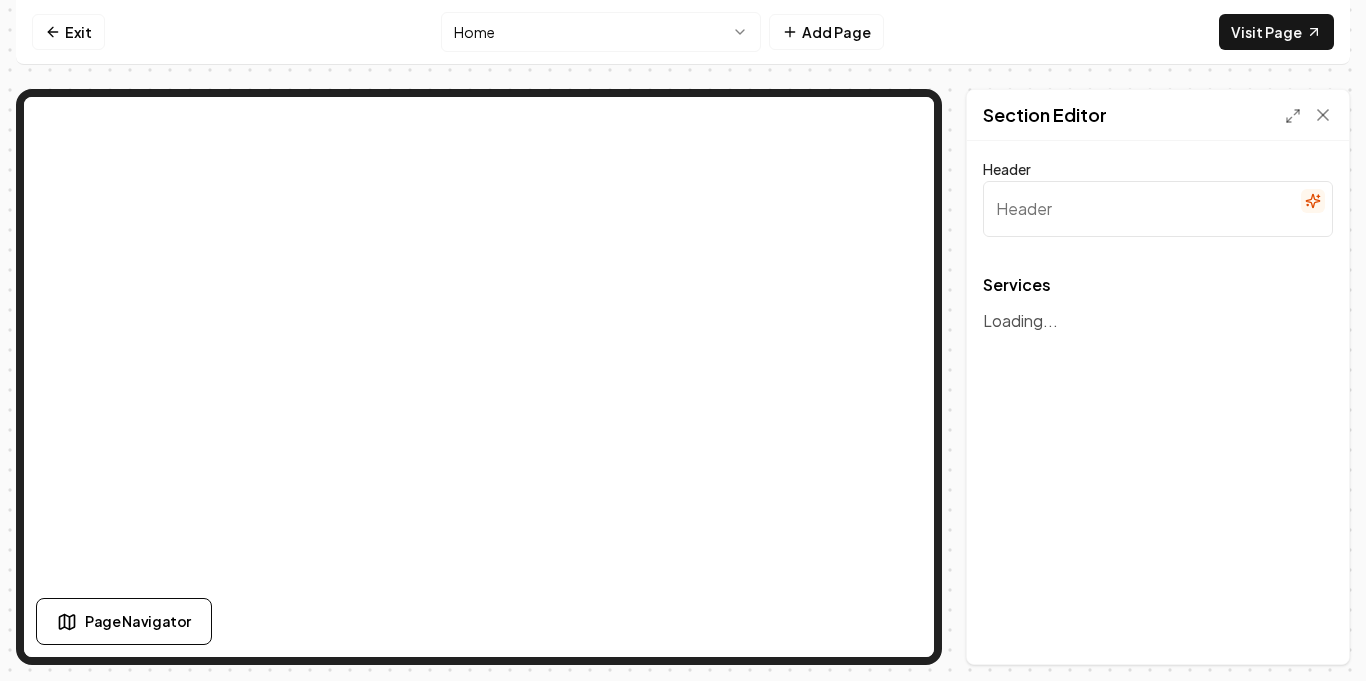type on "Our Material Delivery Expertise" 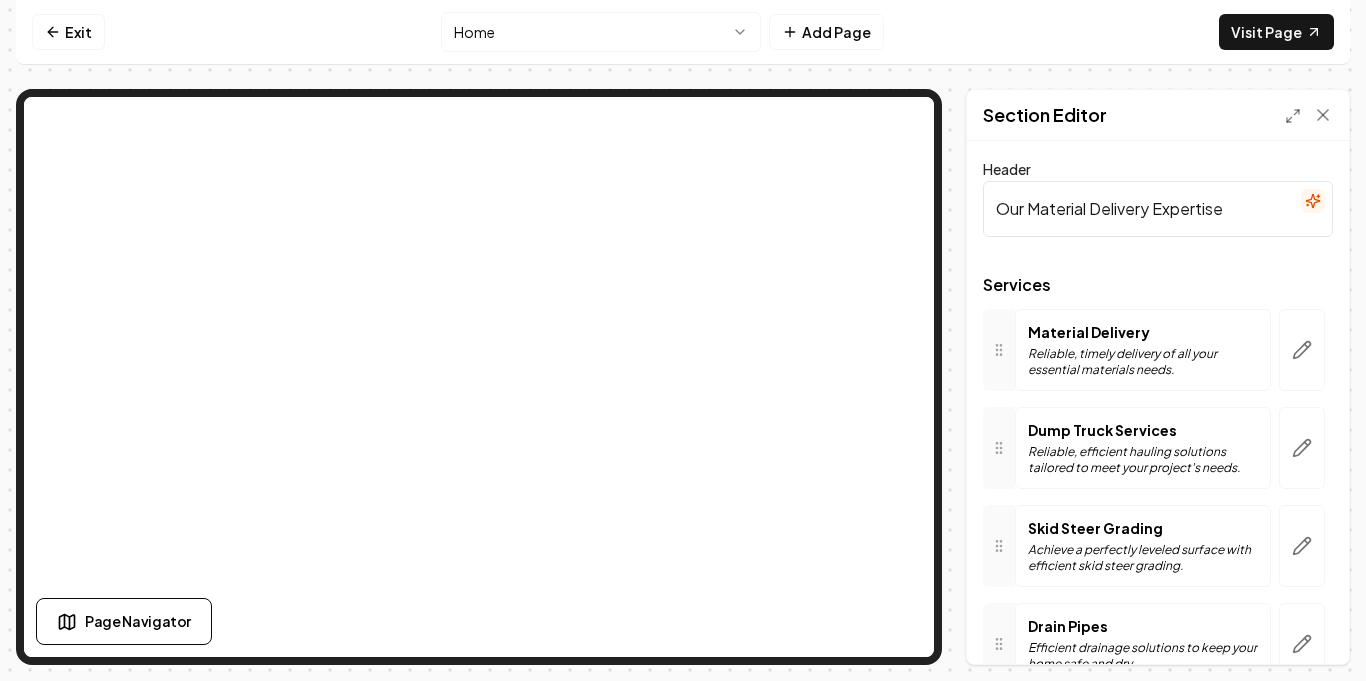 click on "Reliable, timely delivery of all your essential materials needs." at bounding box center [1143, 362] 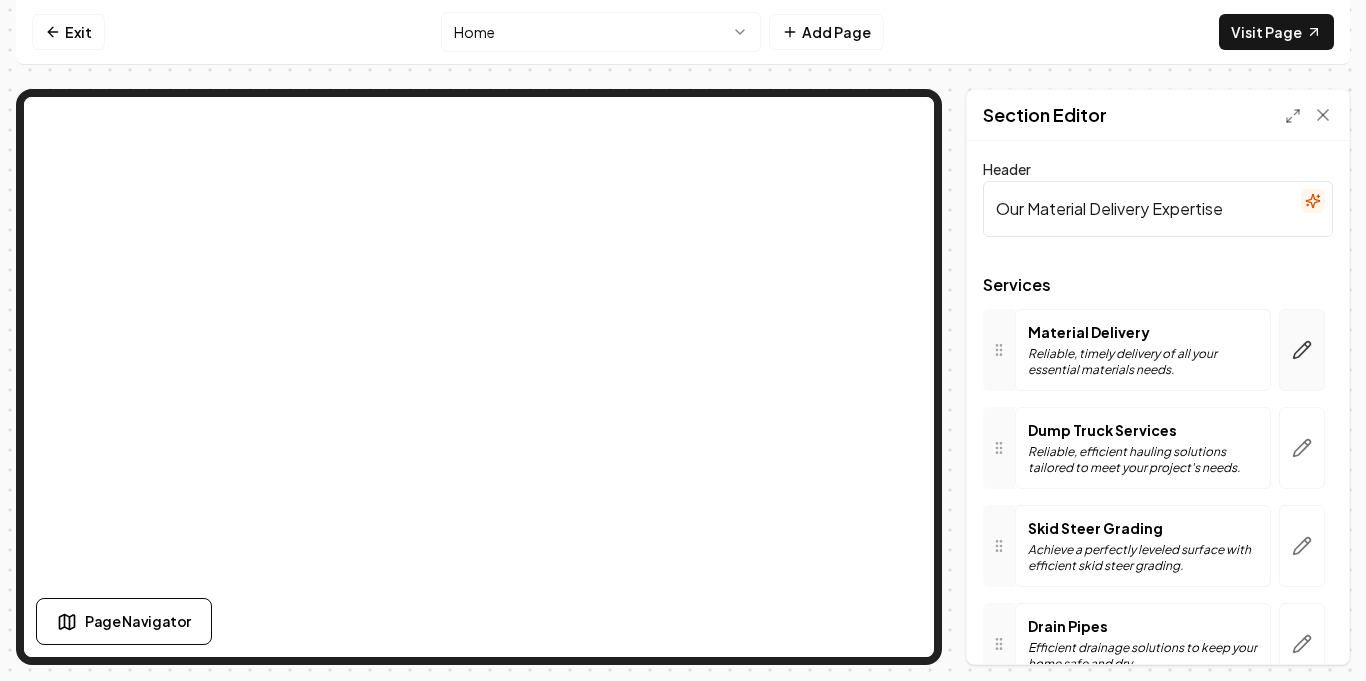 click 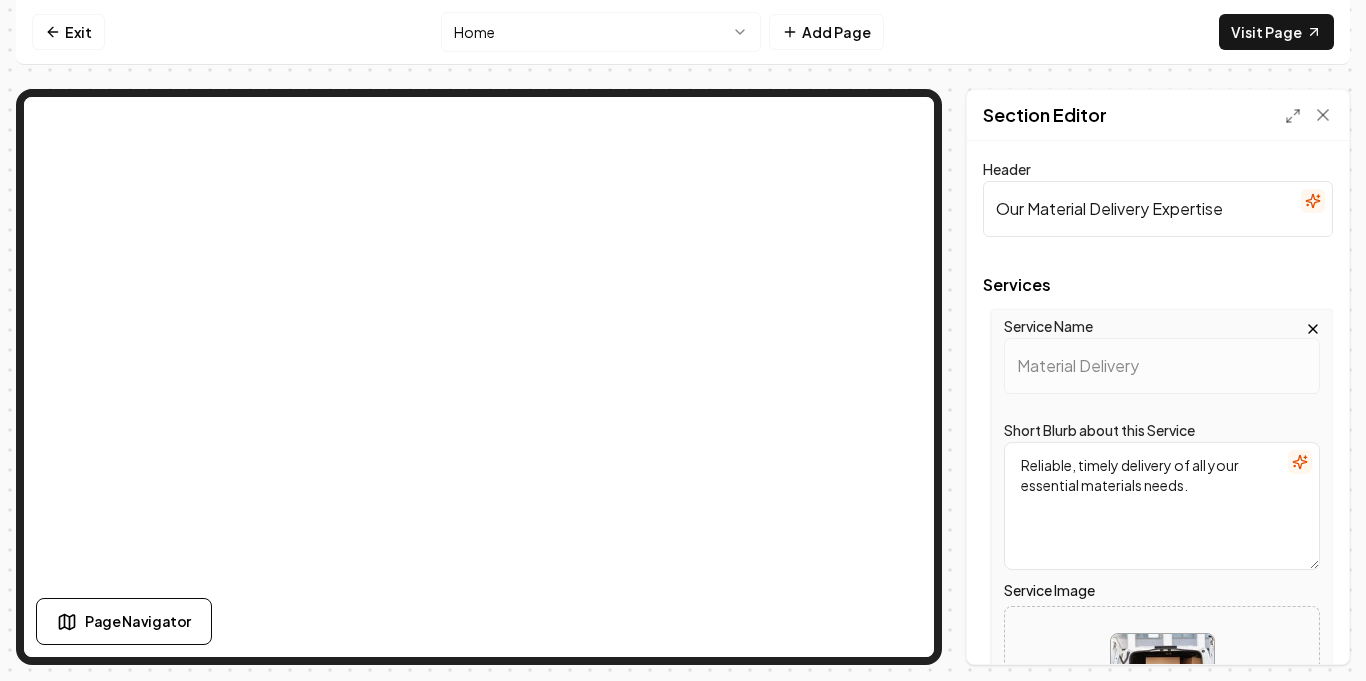 click 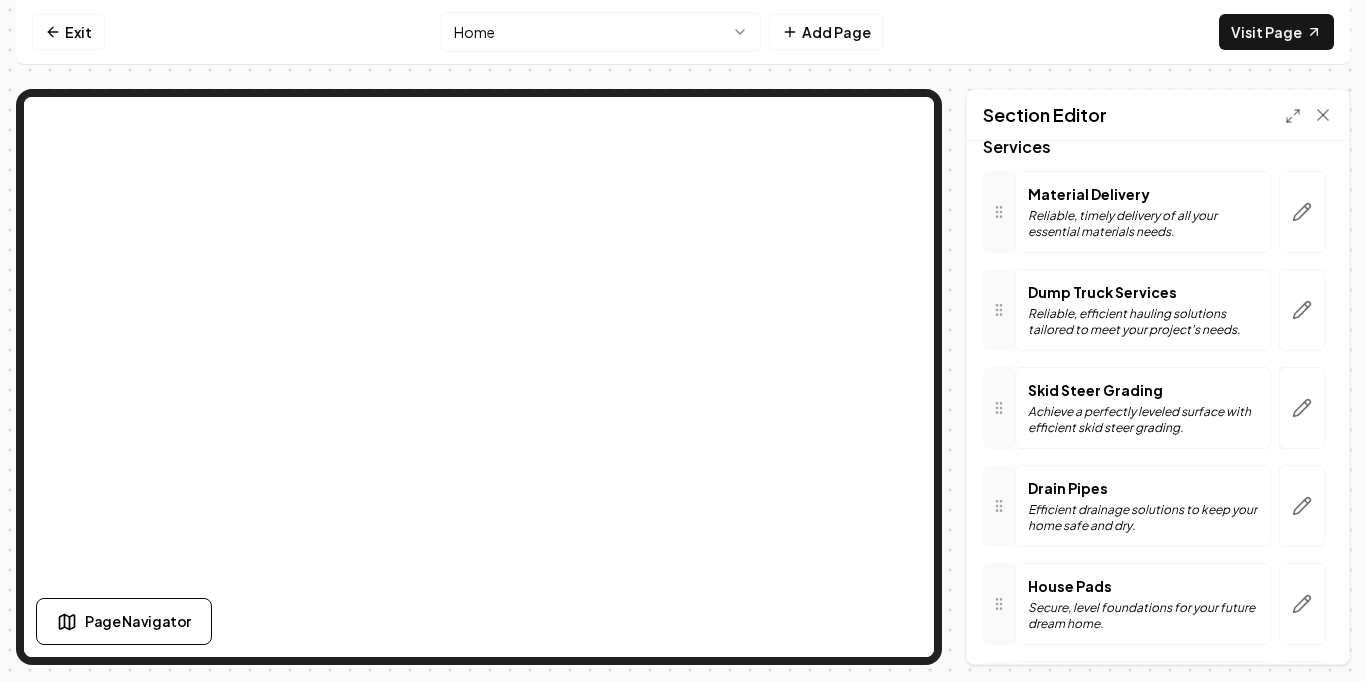 scroll, scrollTop: 309, scrollLeft: 0, axis: vertical 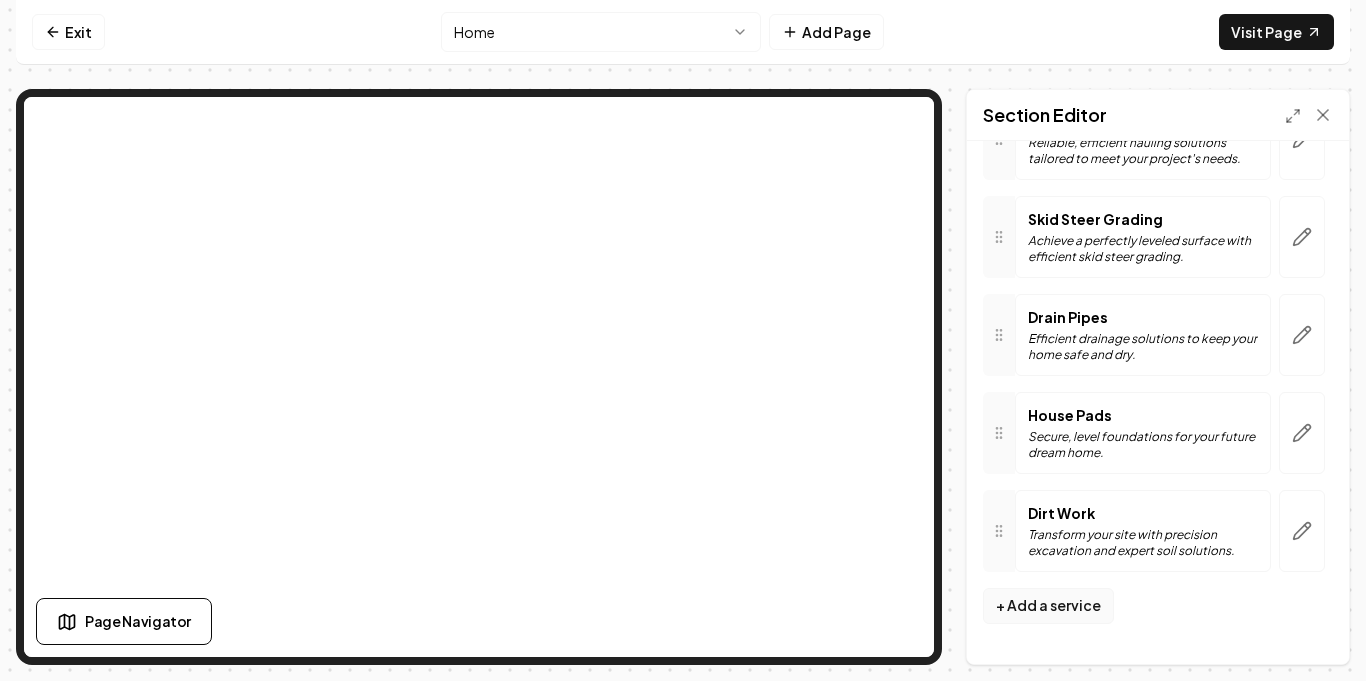 click on "+ Add a service" at bounding box center [1048, 606] 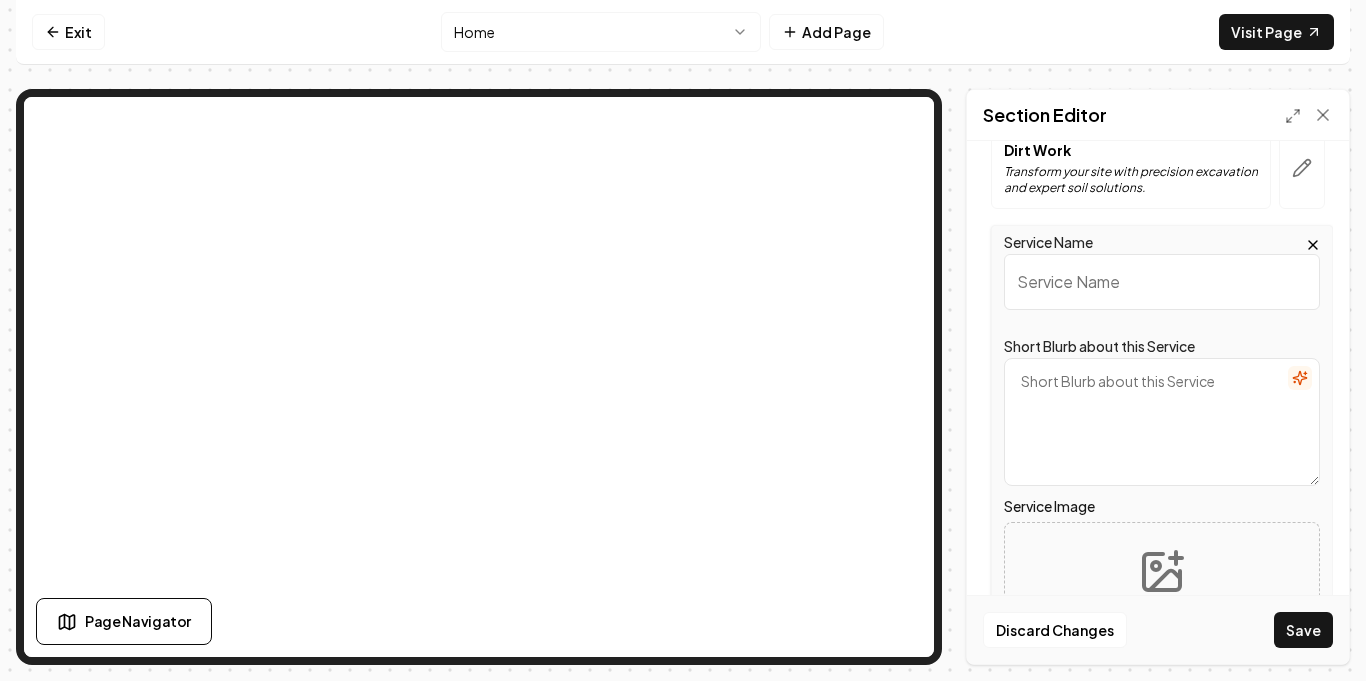 scroll, scrollTop: 676, scrollLeft: 0, axis: vertical 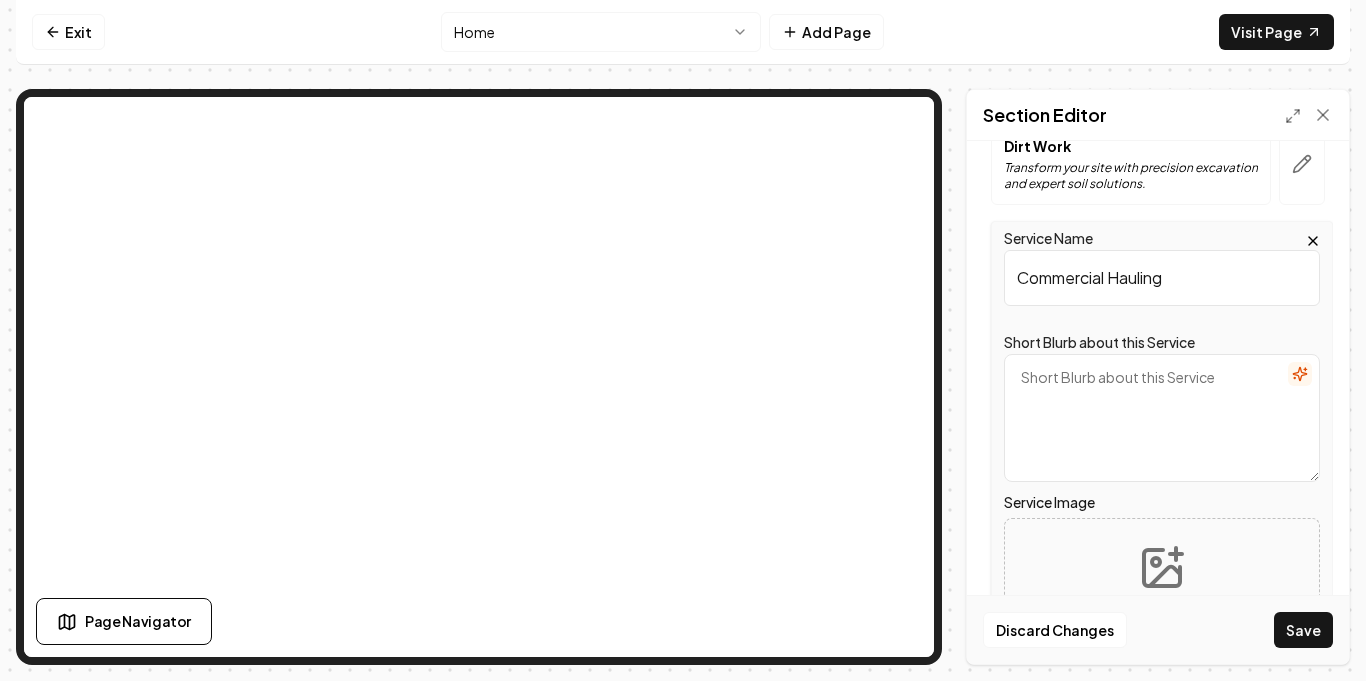 type on "Commercial Hauling" 